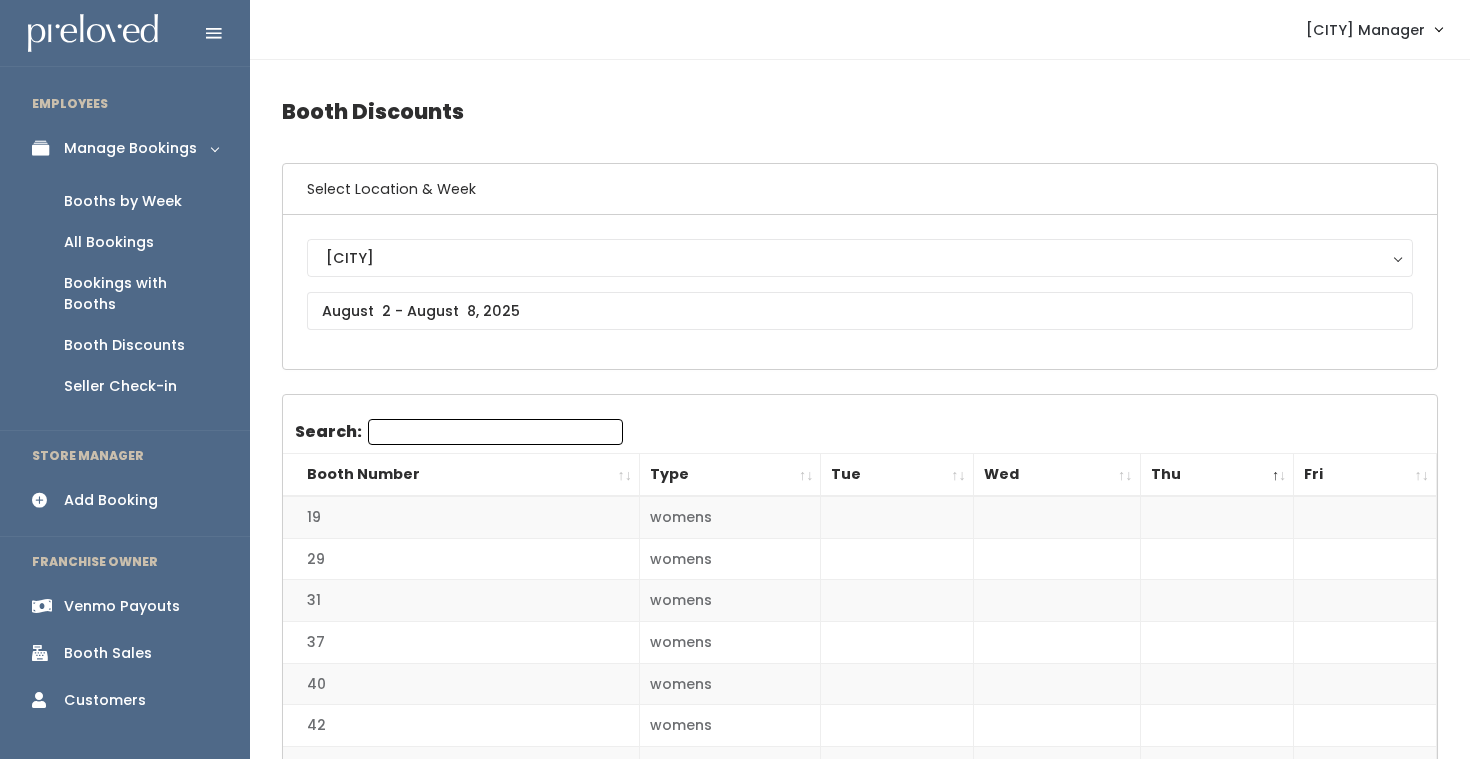 scroll, scrollTop: 37, scrollLeft: 0, axis: vertical 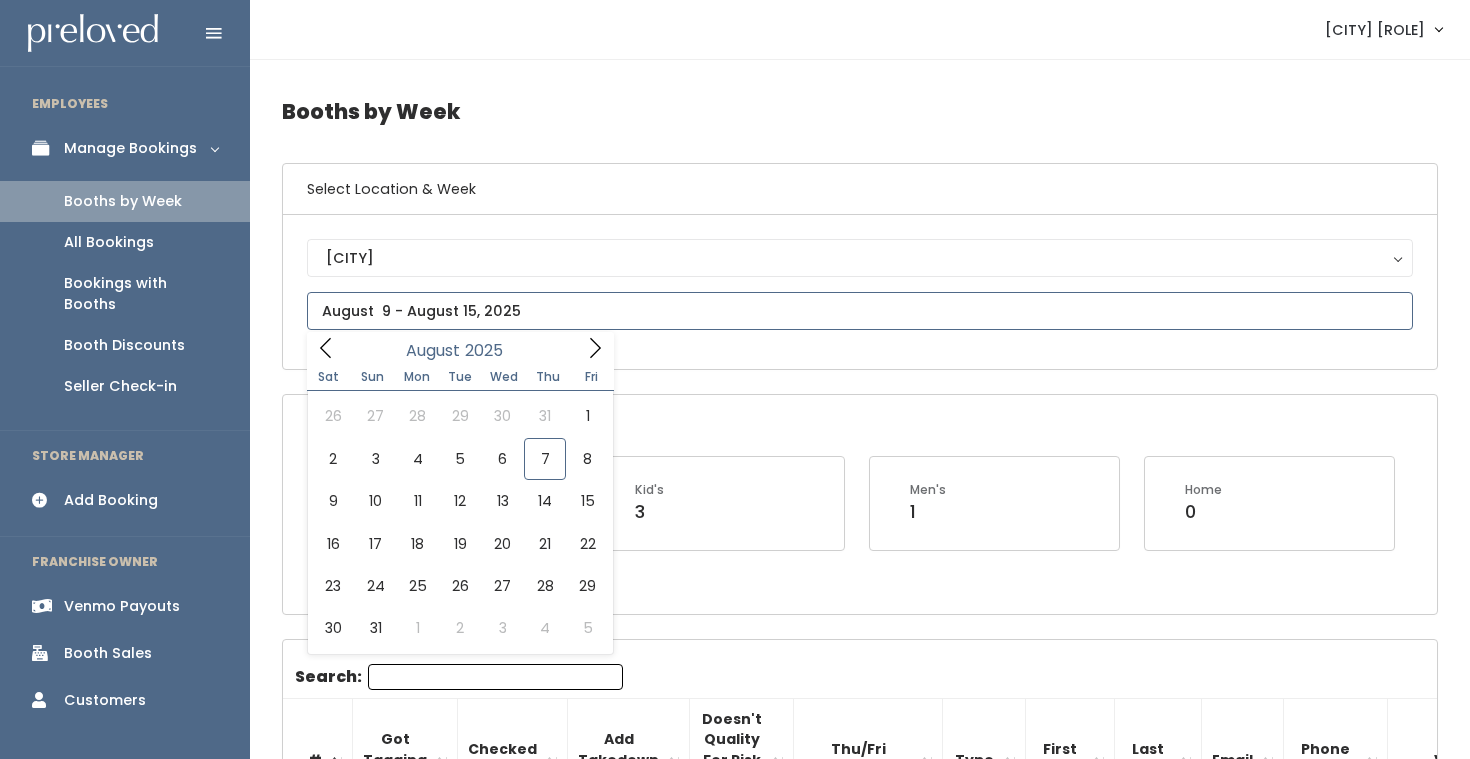 click at bounding box center [860, 311] 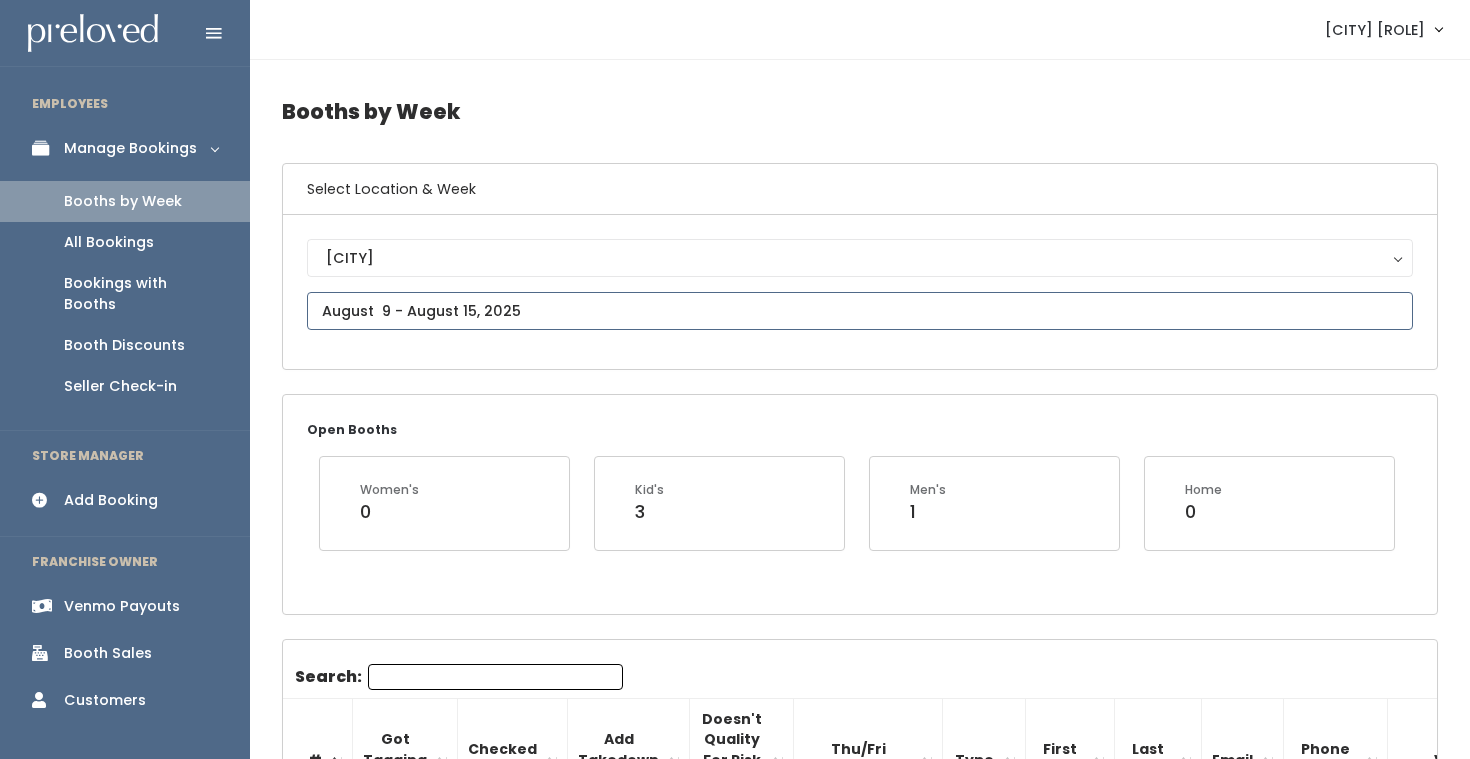 type on "August 9 to August 15" 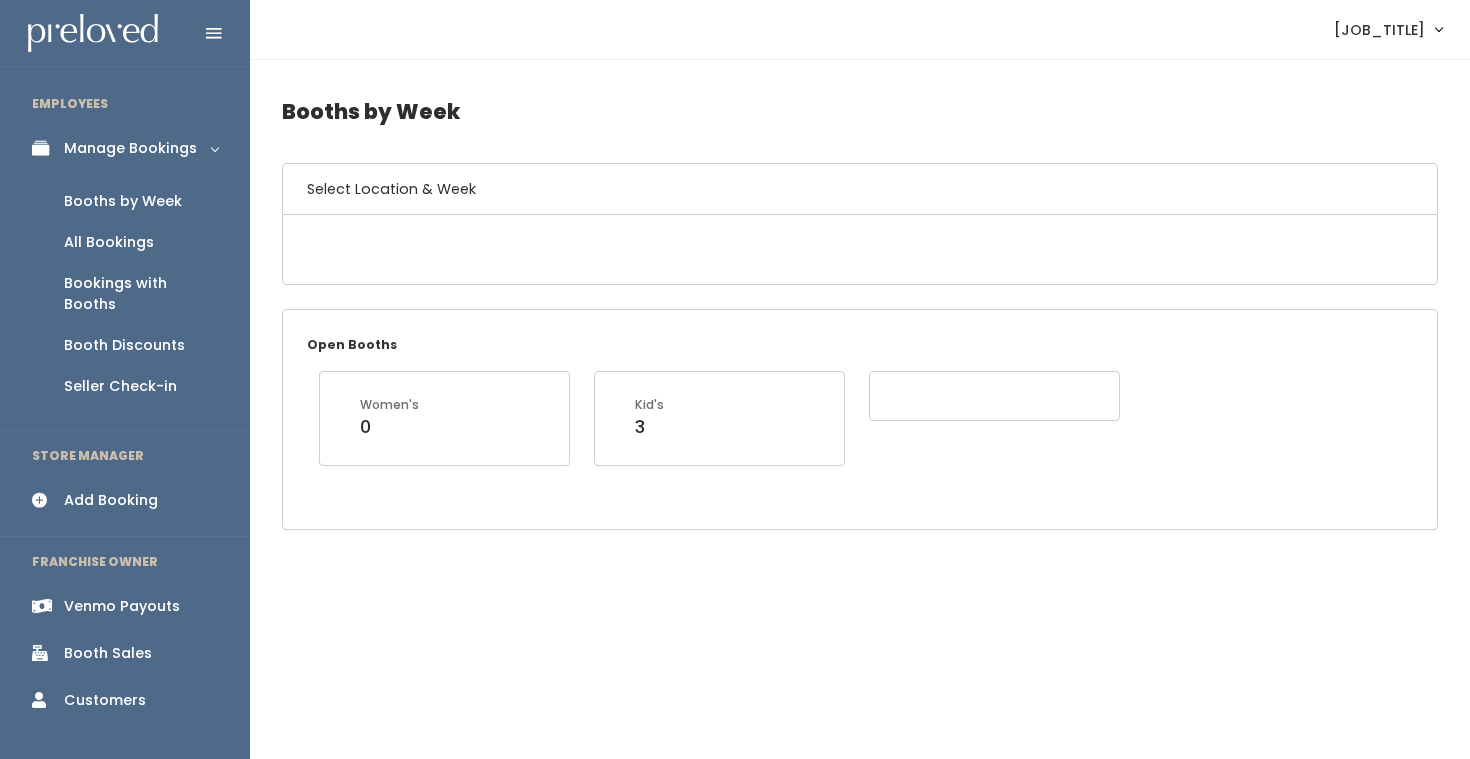 scroll, scrollTop: 0, scrollLeft: 0, axis: both 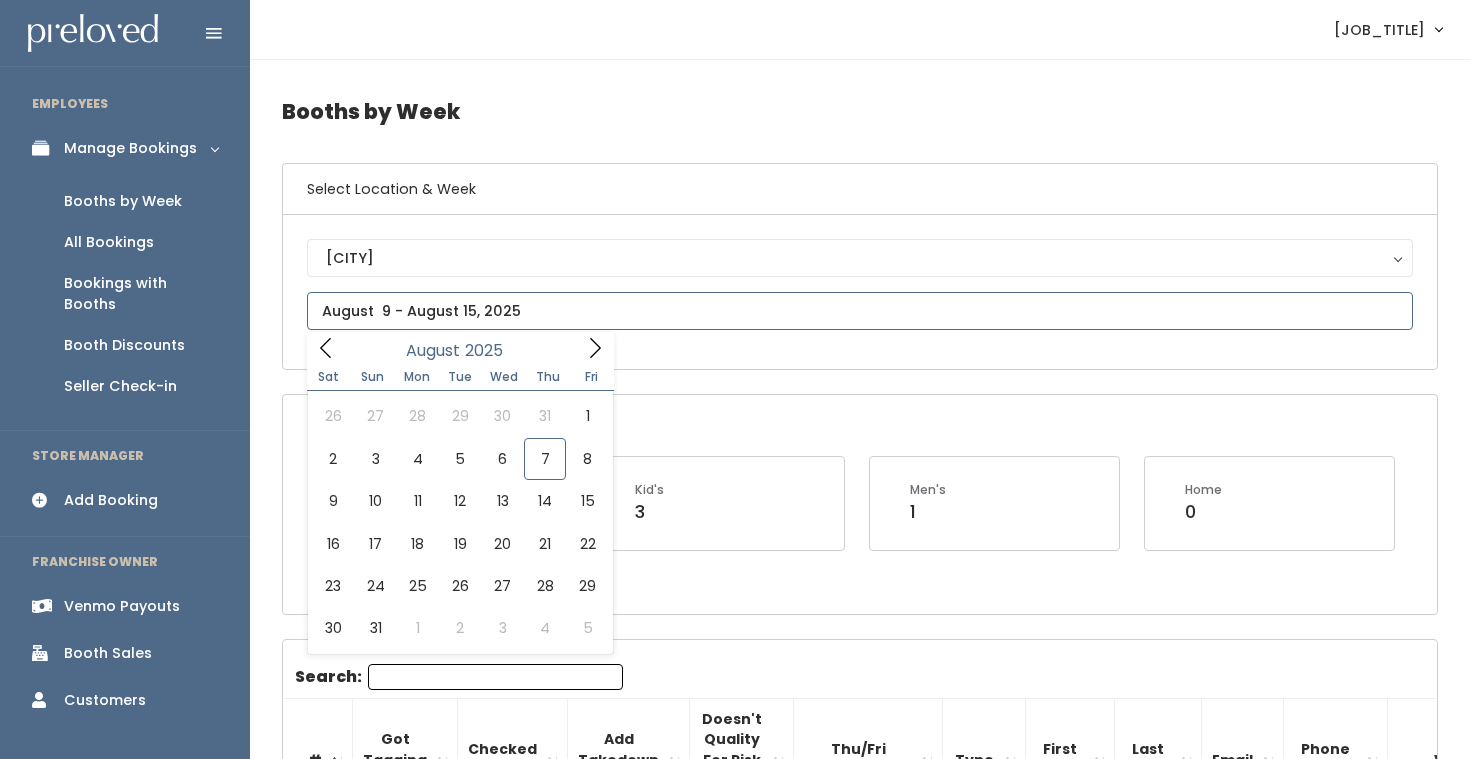 click at bounding box center (860, 311) 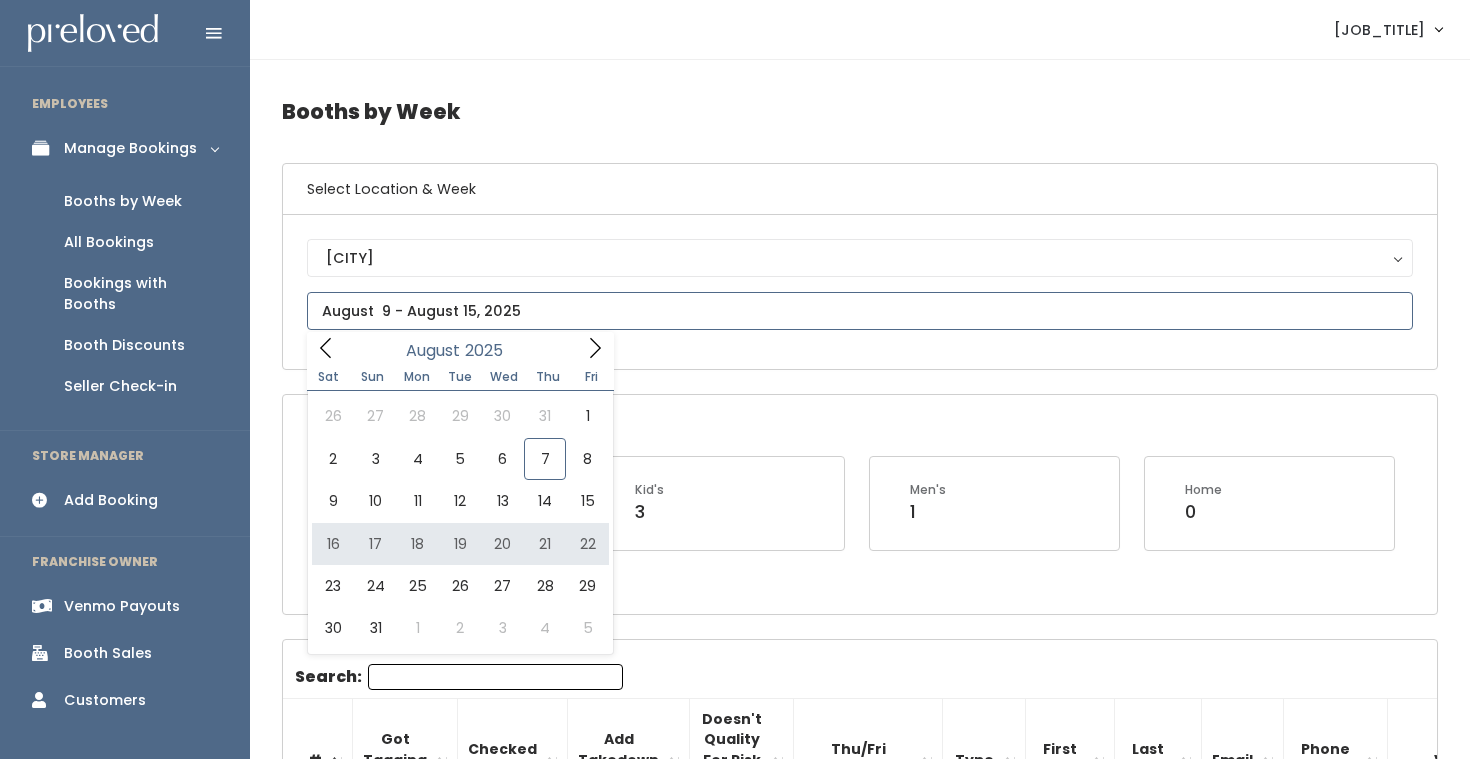 type on "August 16 to August 22" 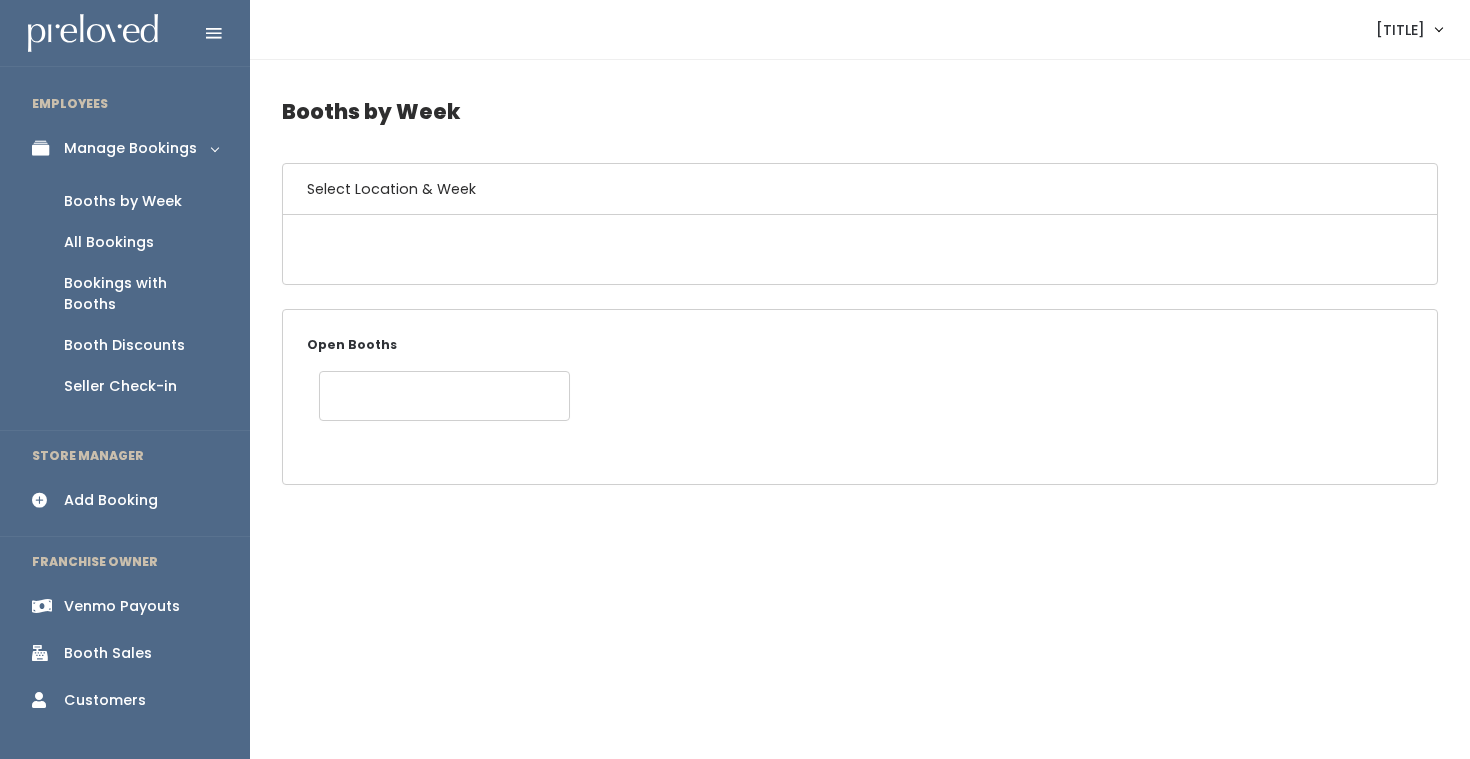 scroll, scrollTop: 0, scrollLeft: 0, axis: both 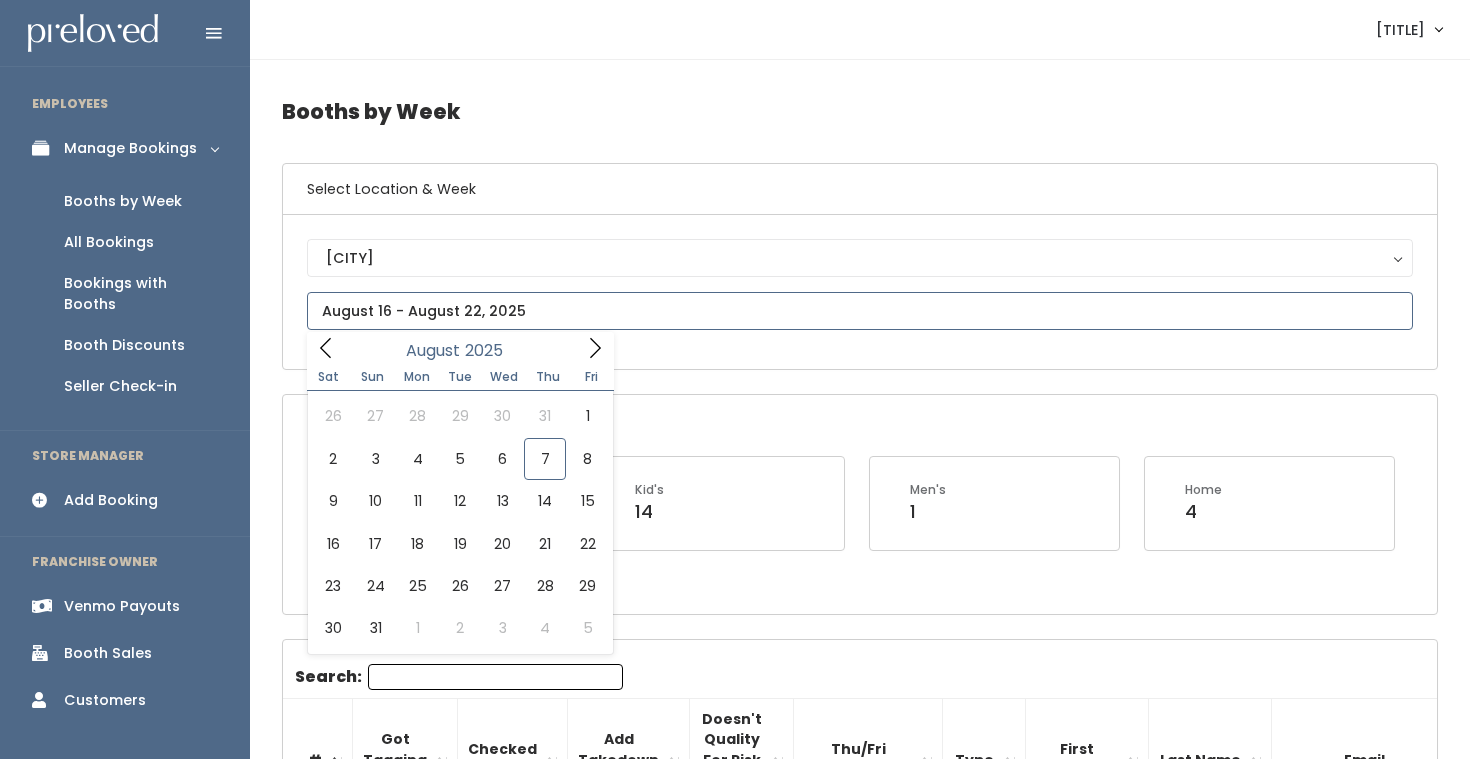 click at bounding box center [860, 311] 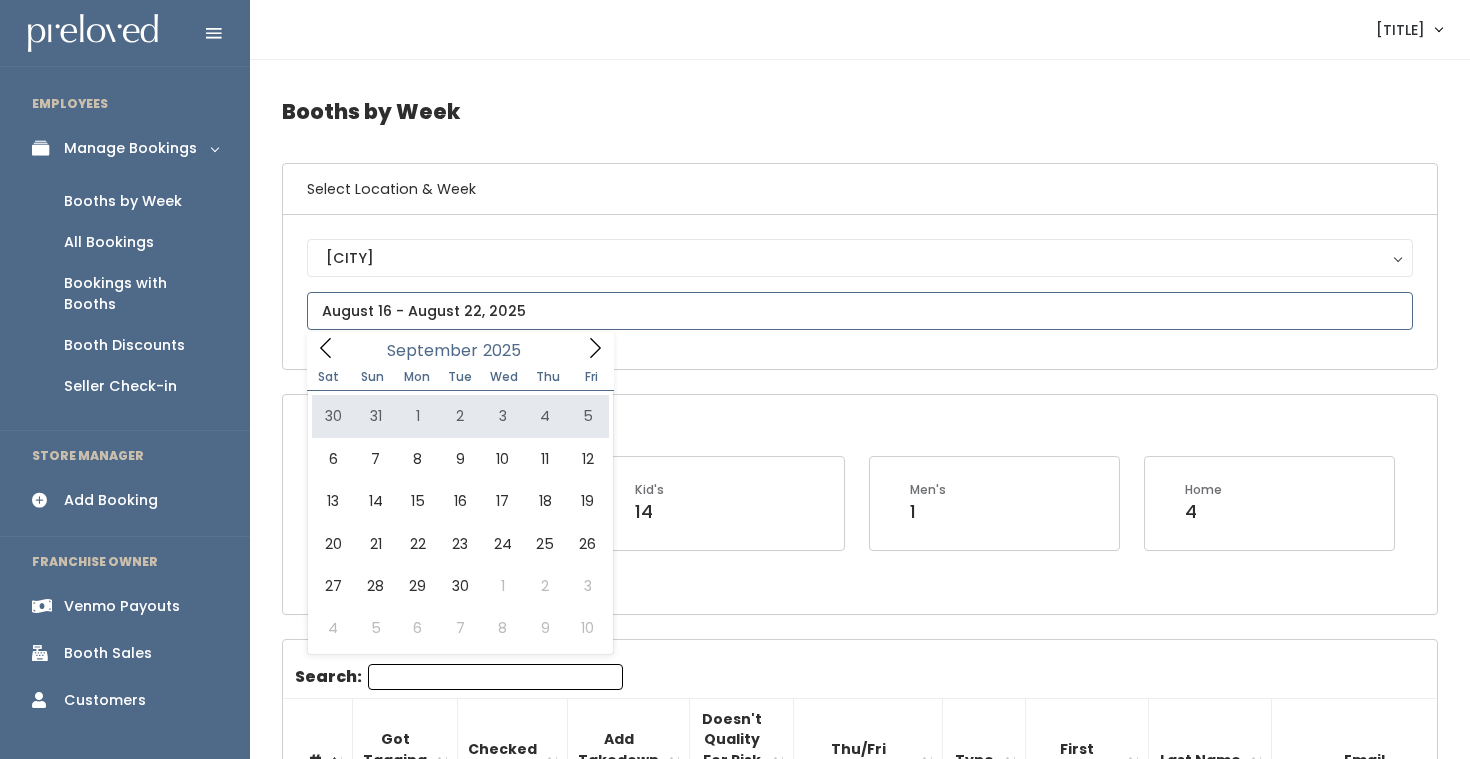 click 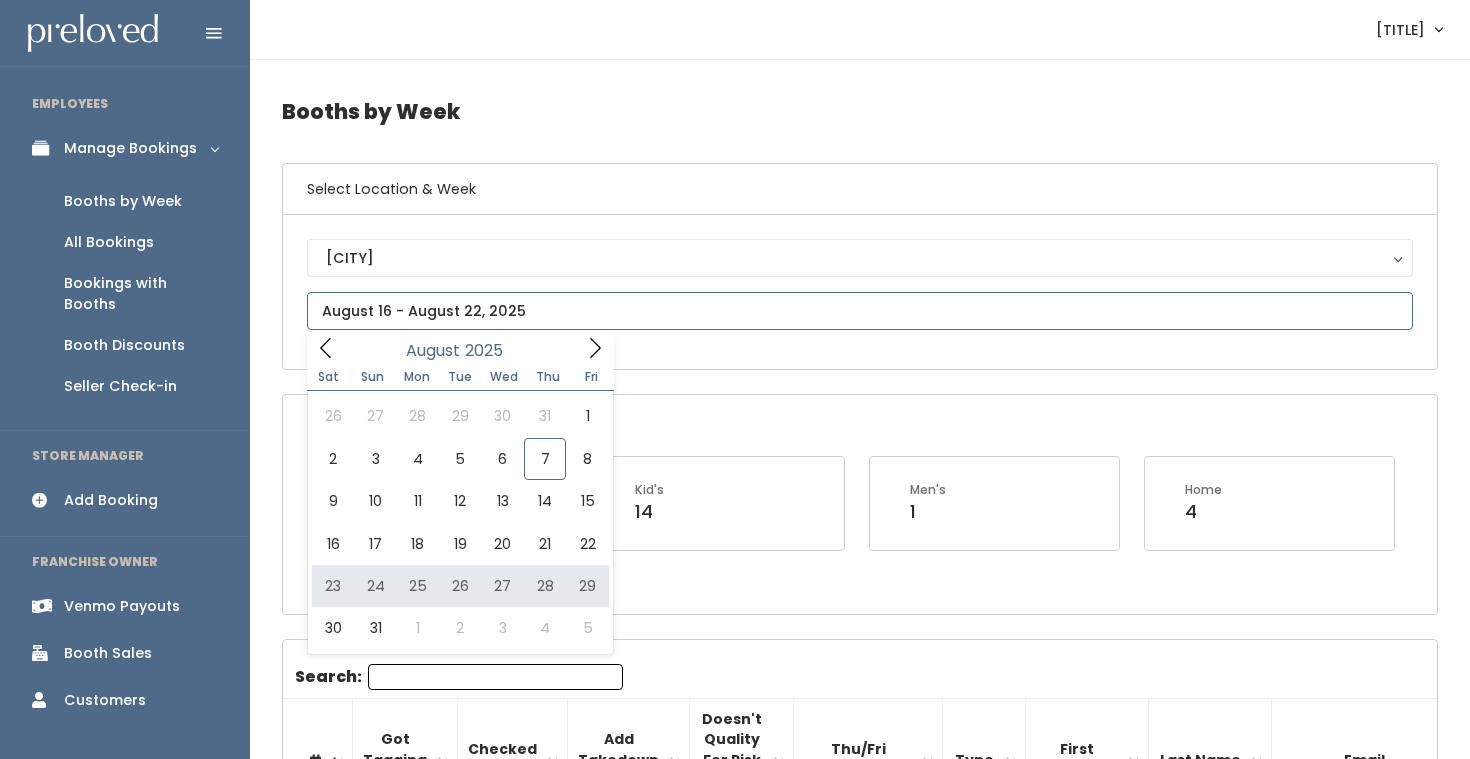 type on "August 23 to August 29" 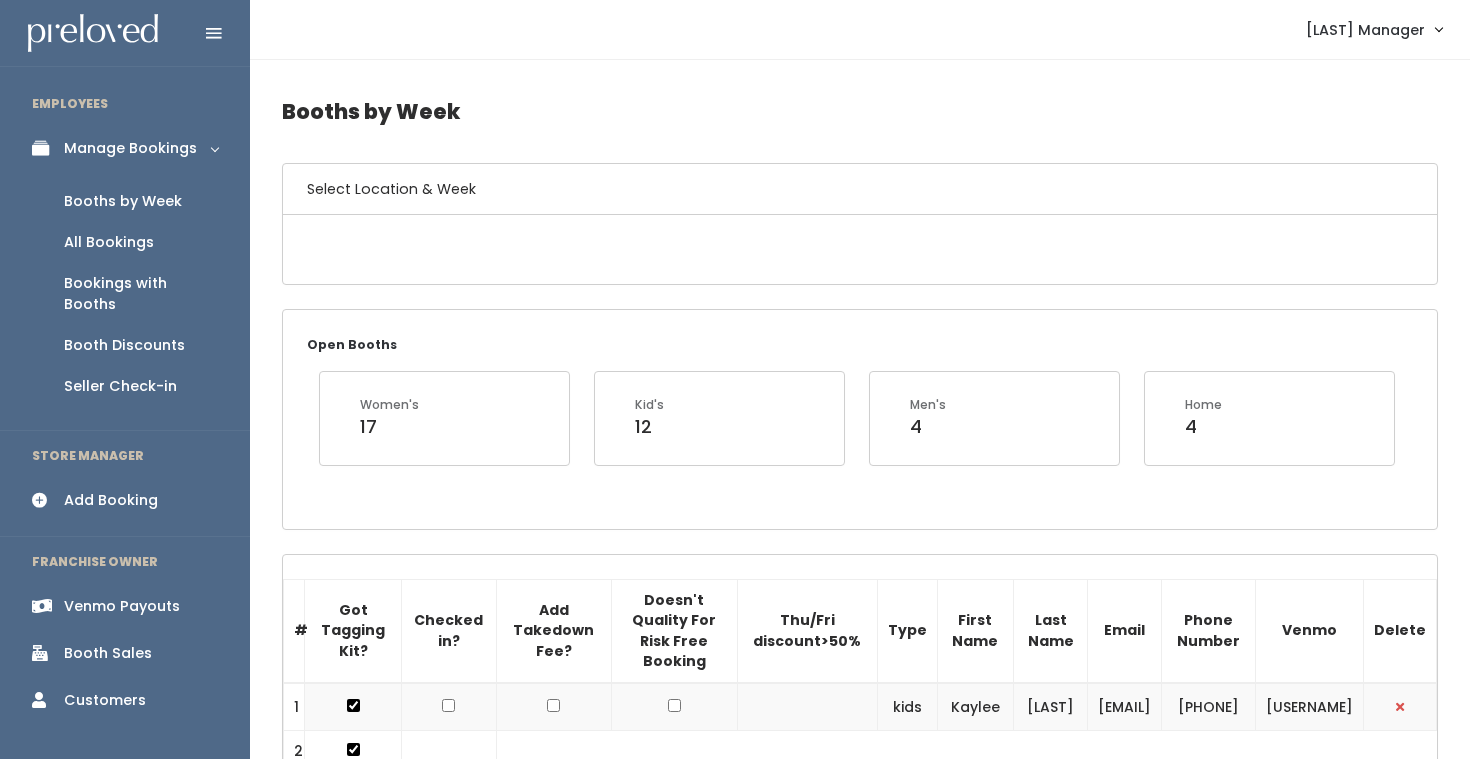 scroll, scrollTop: 0, scrollLeft: 0, axis: both 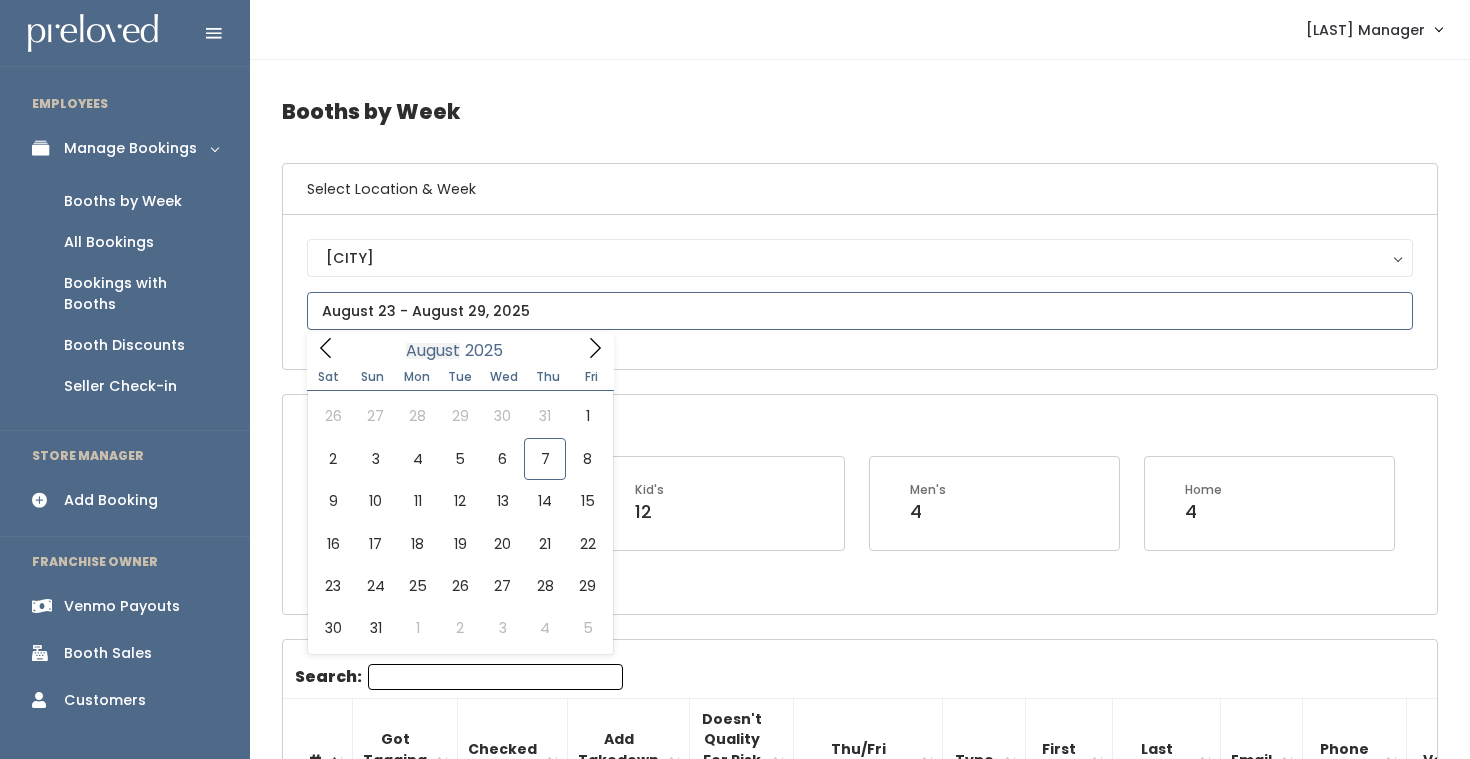 click at bounding box center [860, 311] 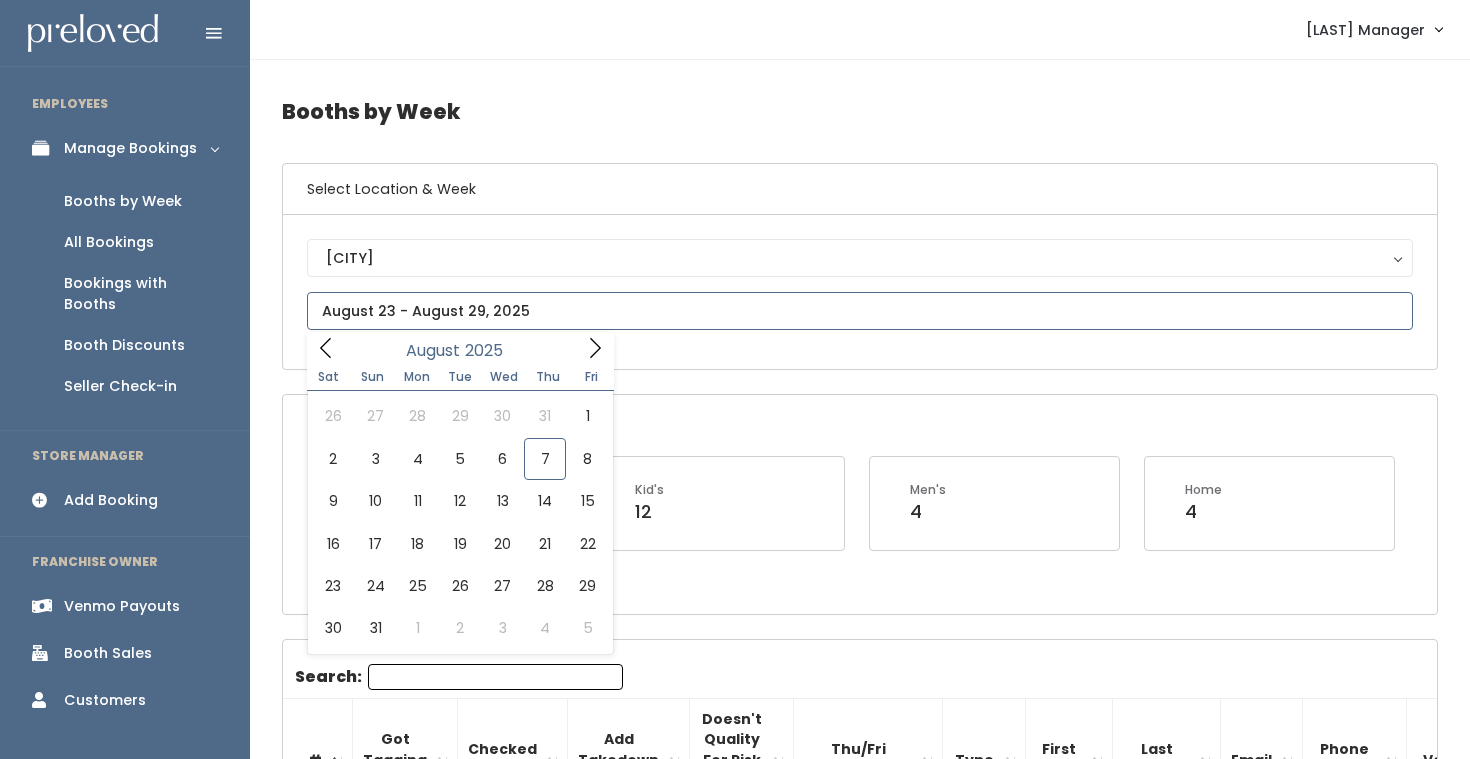 click 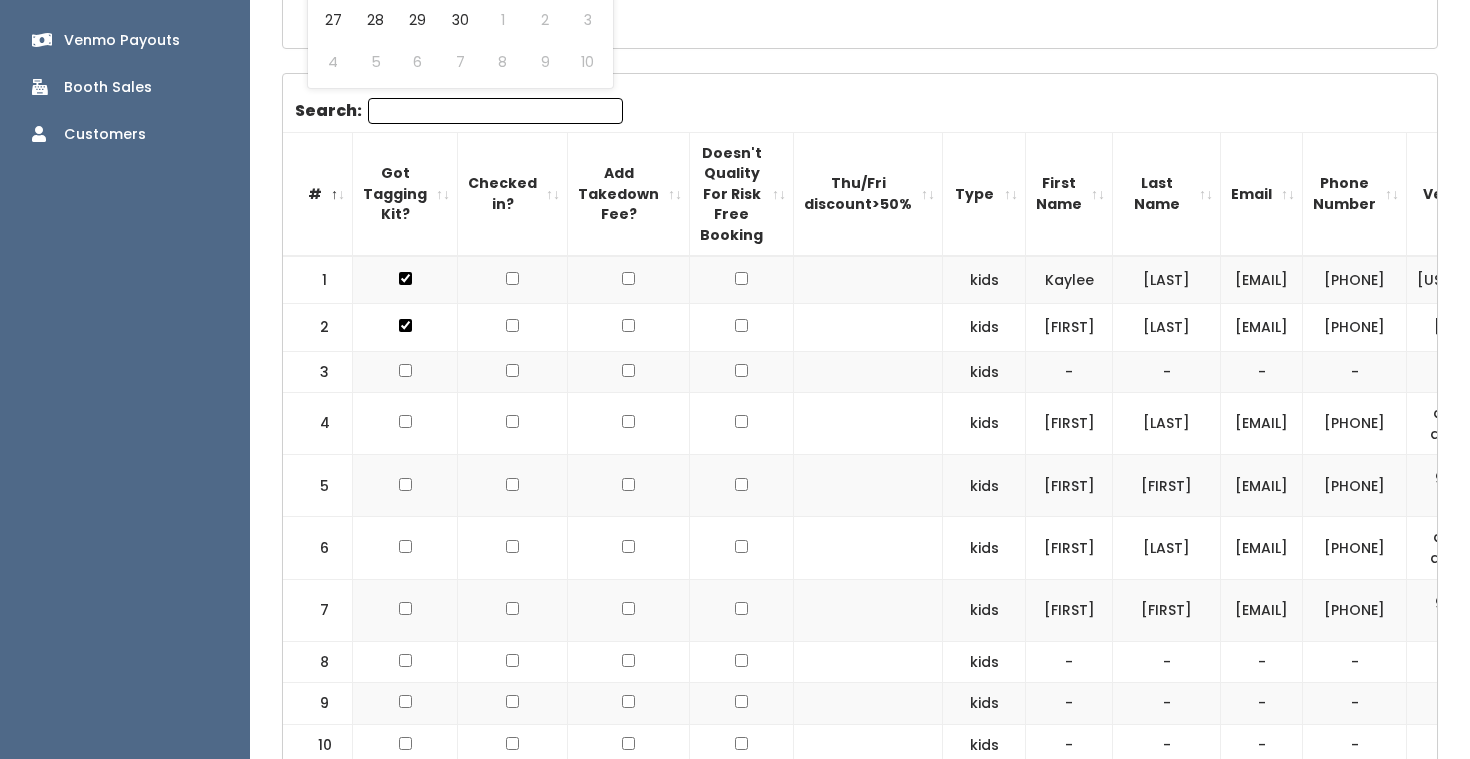 scroll, scrollTop: 0, scrollLeft: 0, axis: both 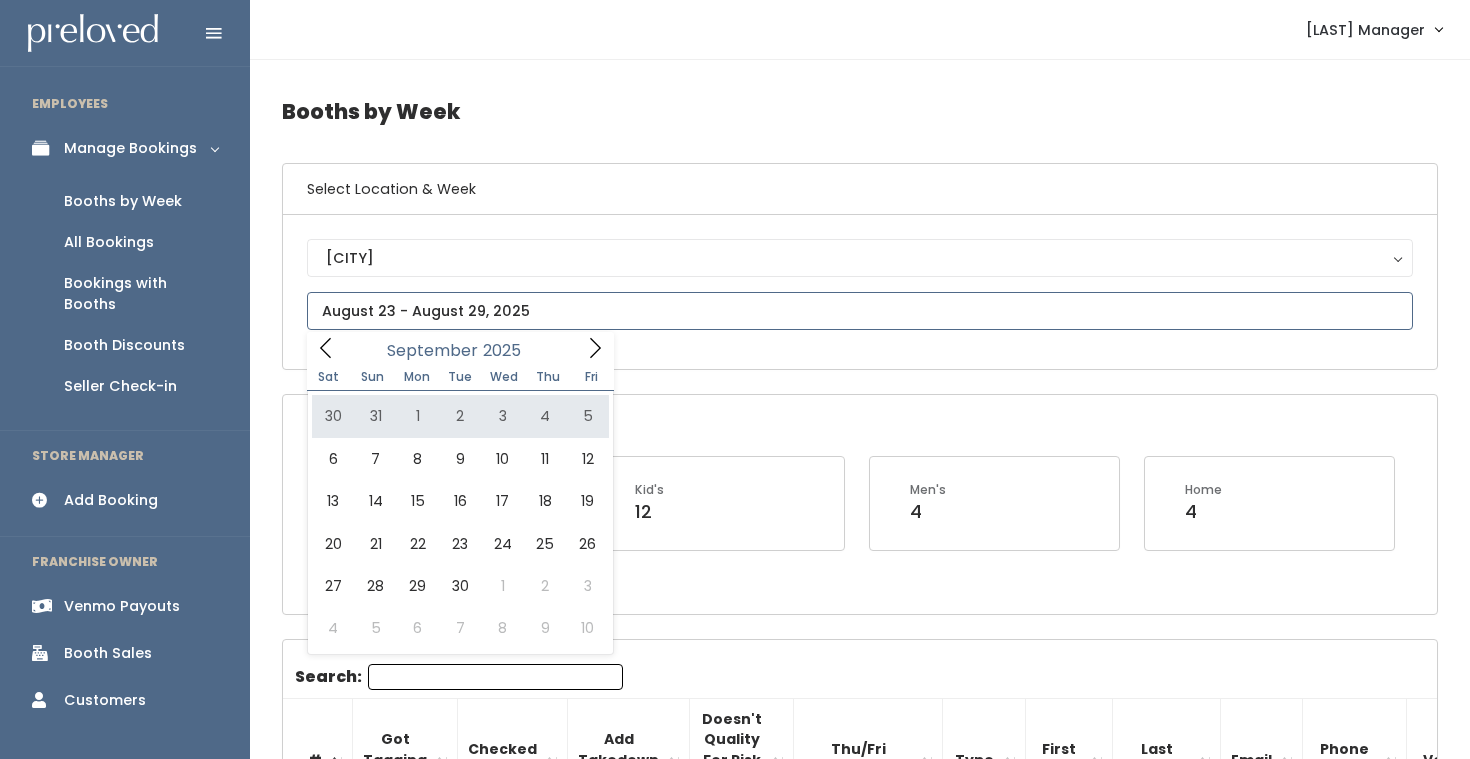 click 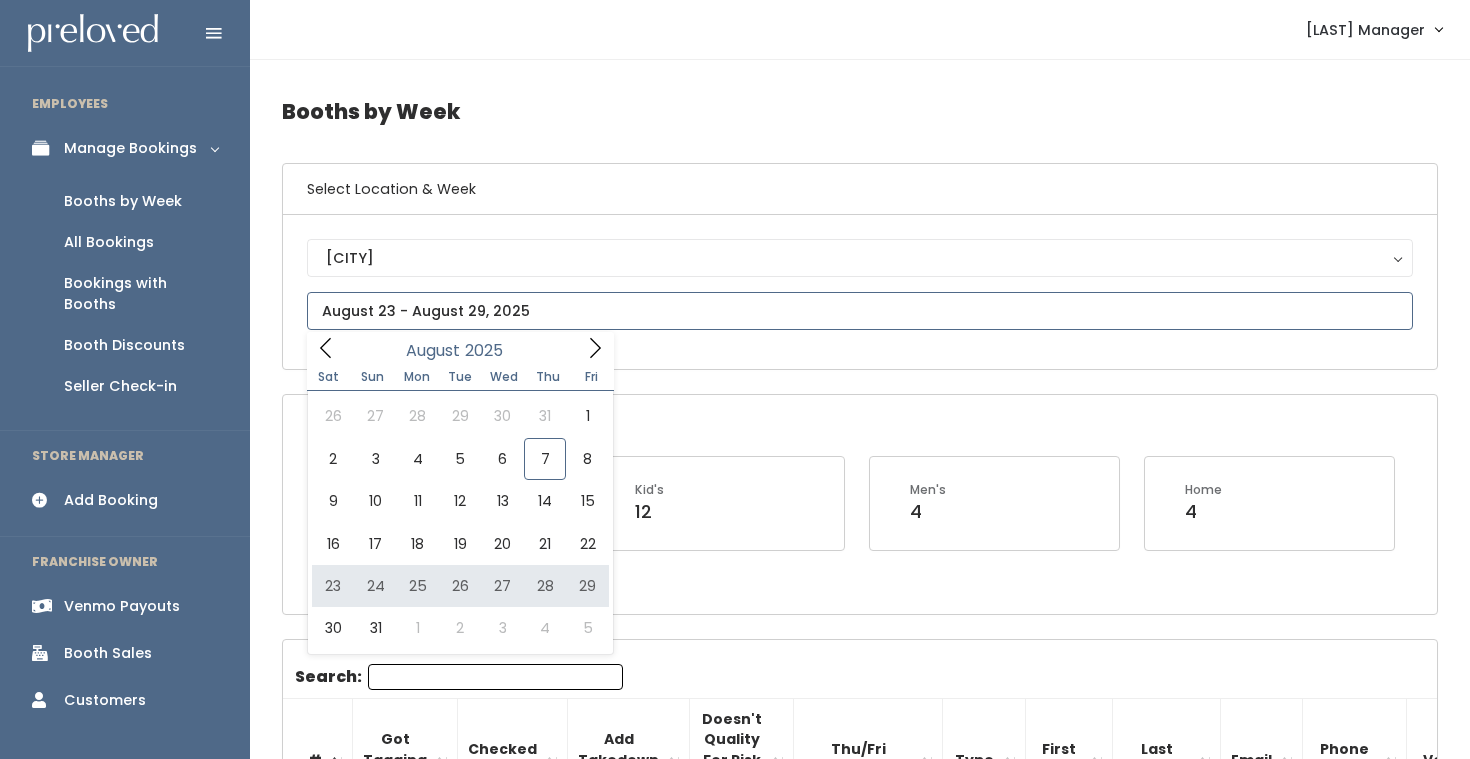 type on "August 30 to September 5" 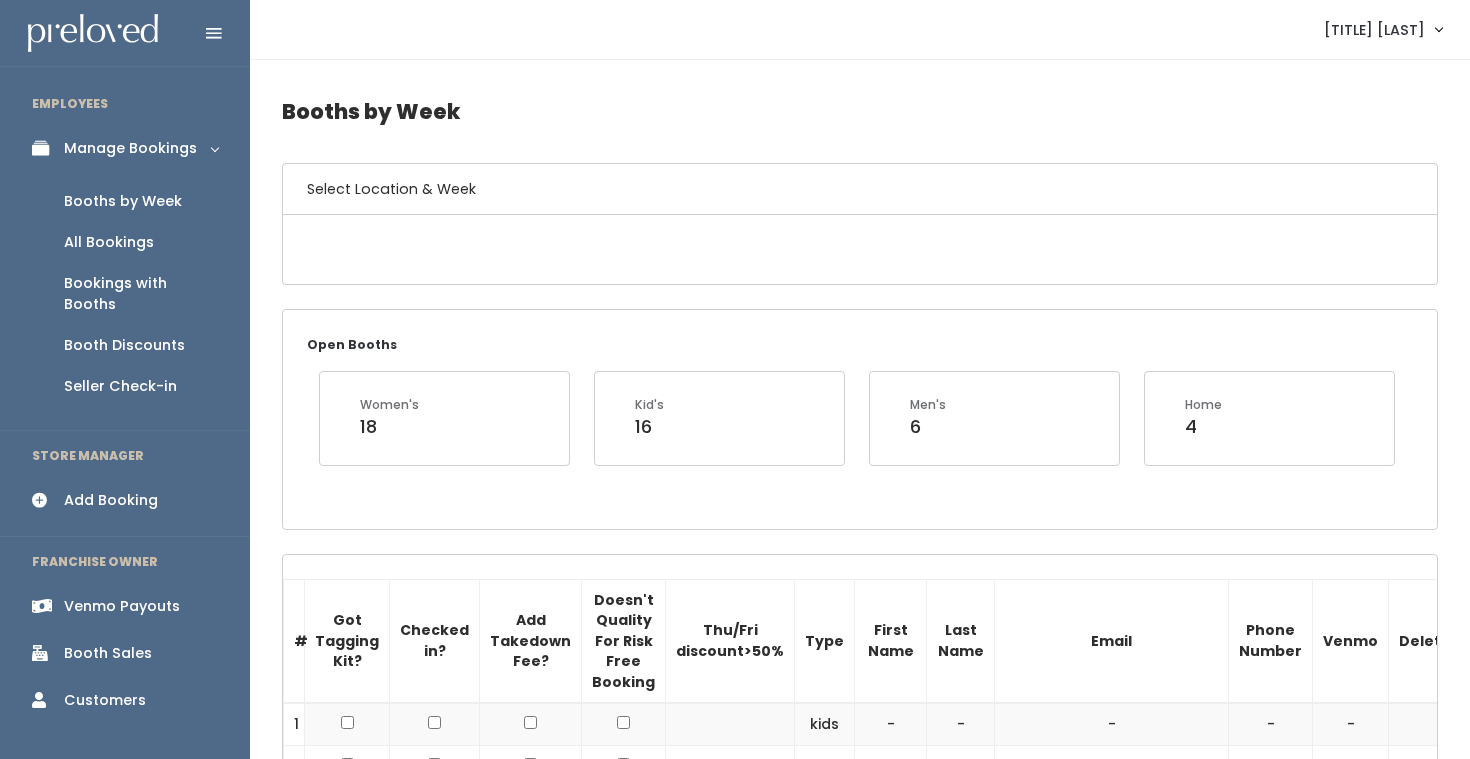 scroll, scrollTop: 0, scrollLeft: 0, axis: both 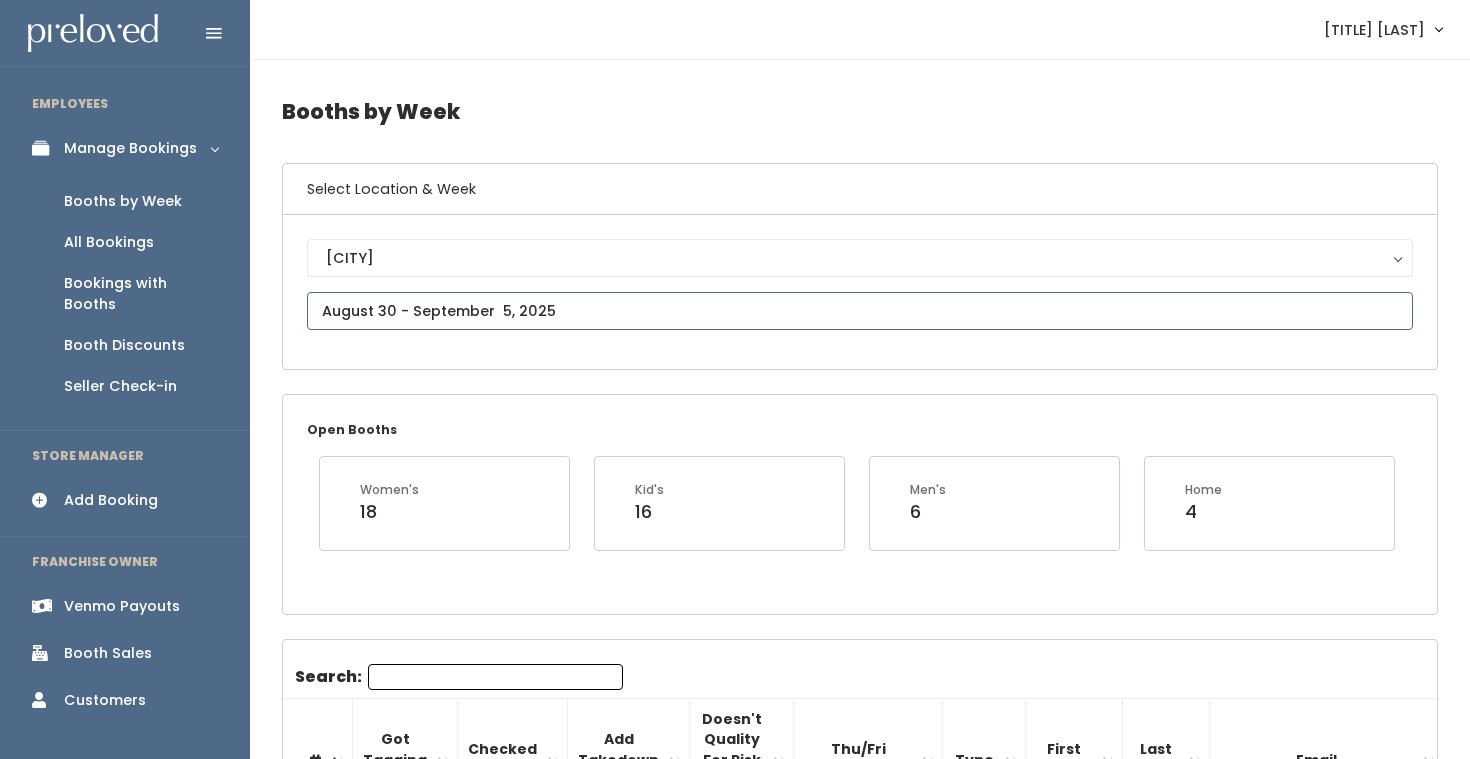 click at bounding box center [860, 311] 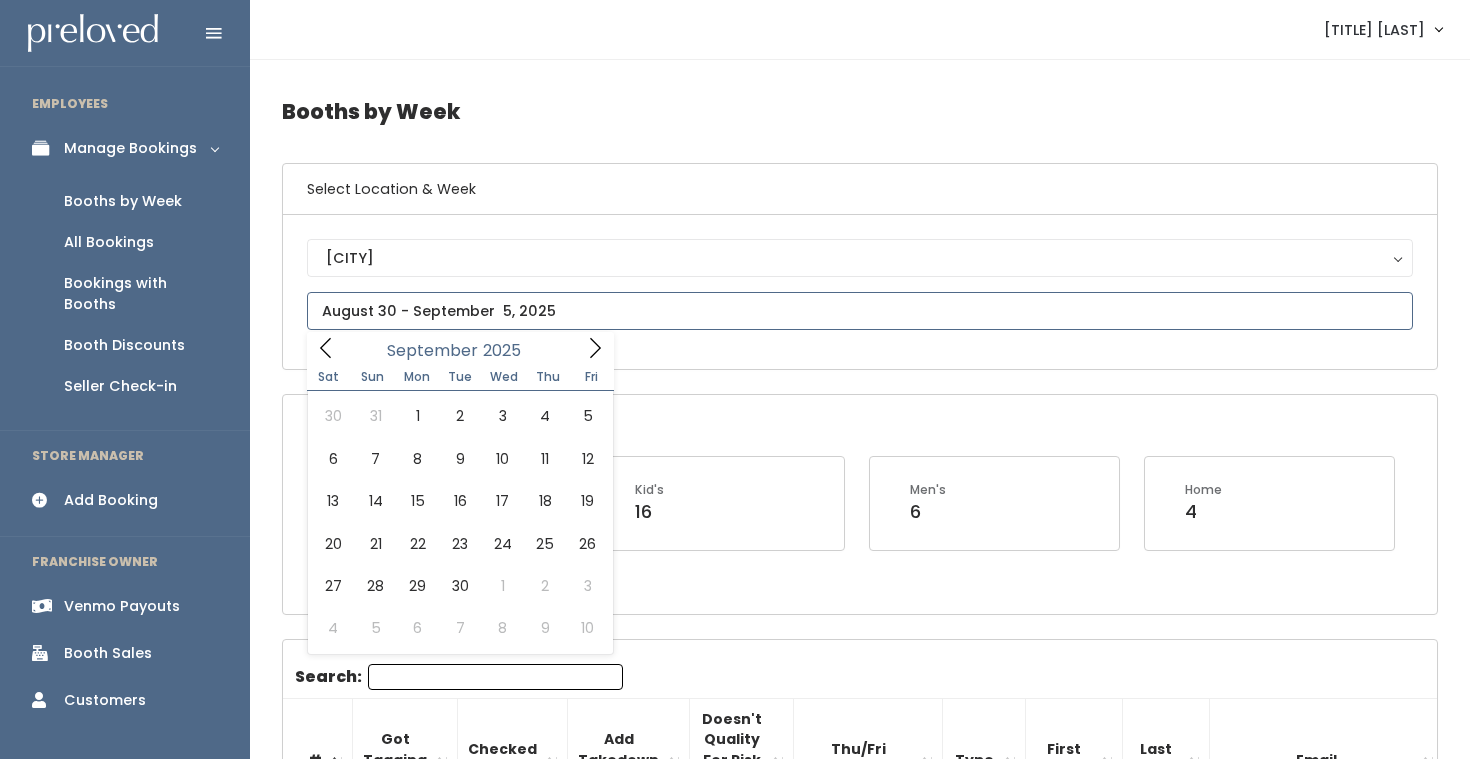 click 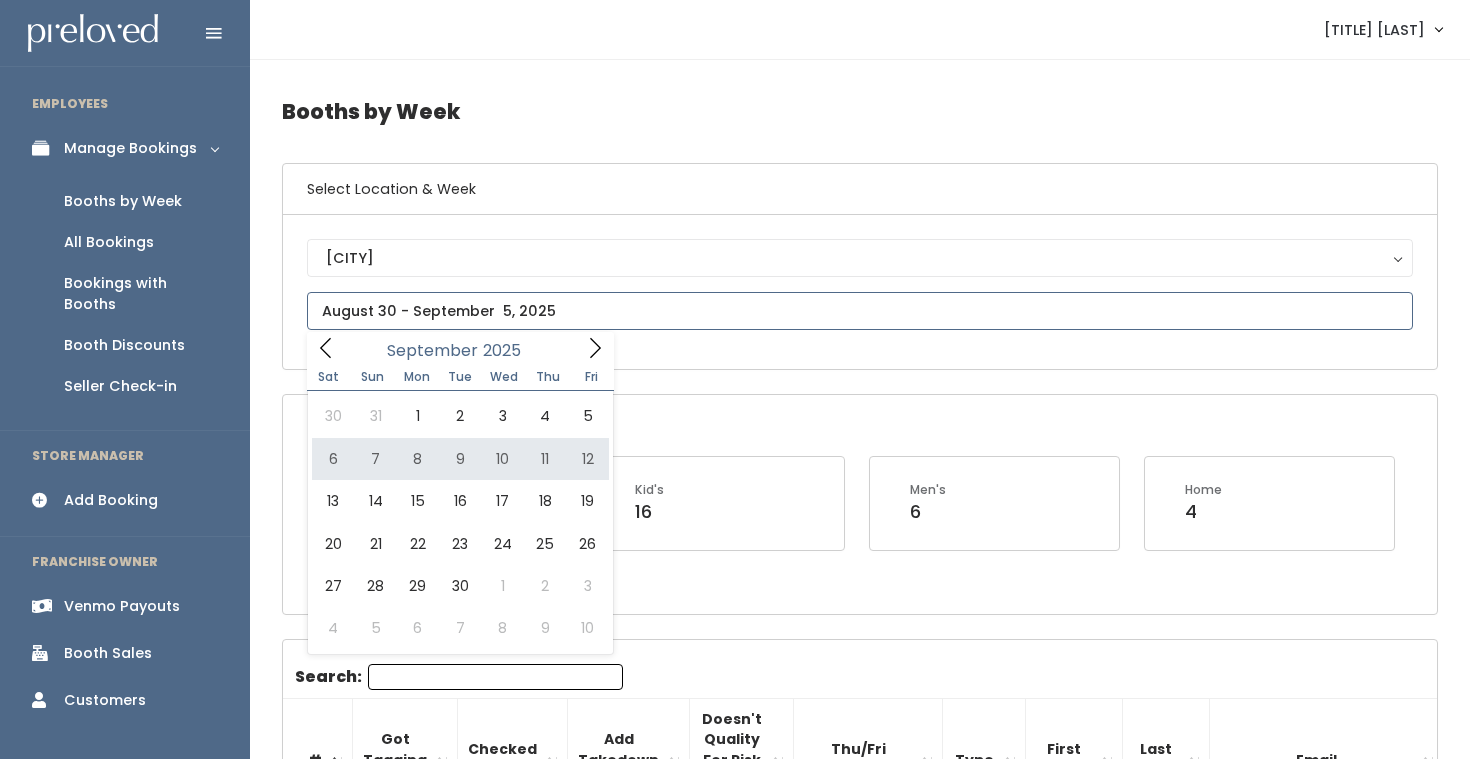 type on "September 6 to September 12" 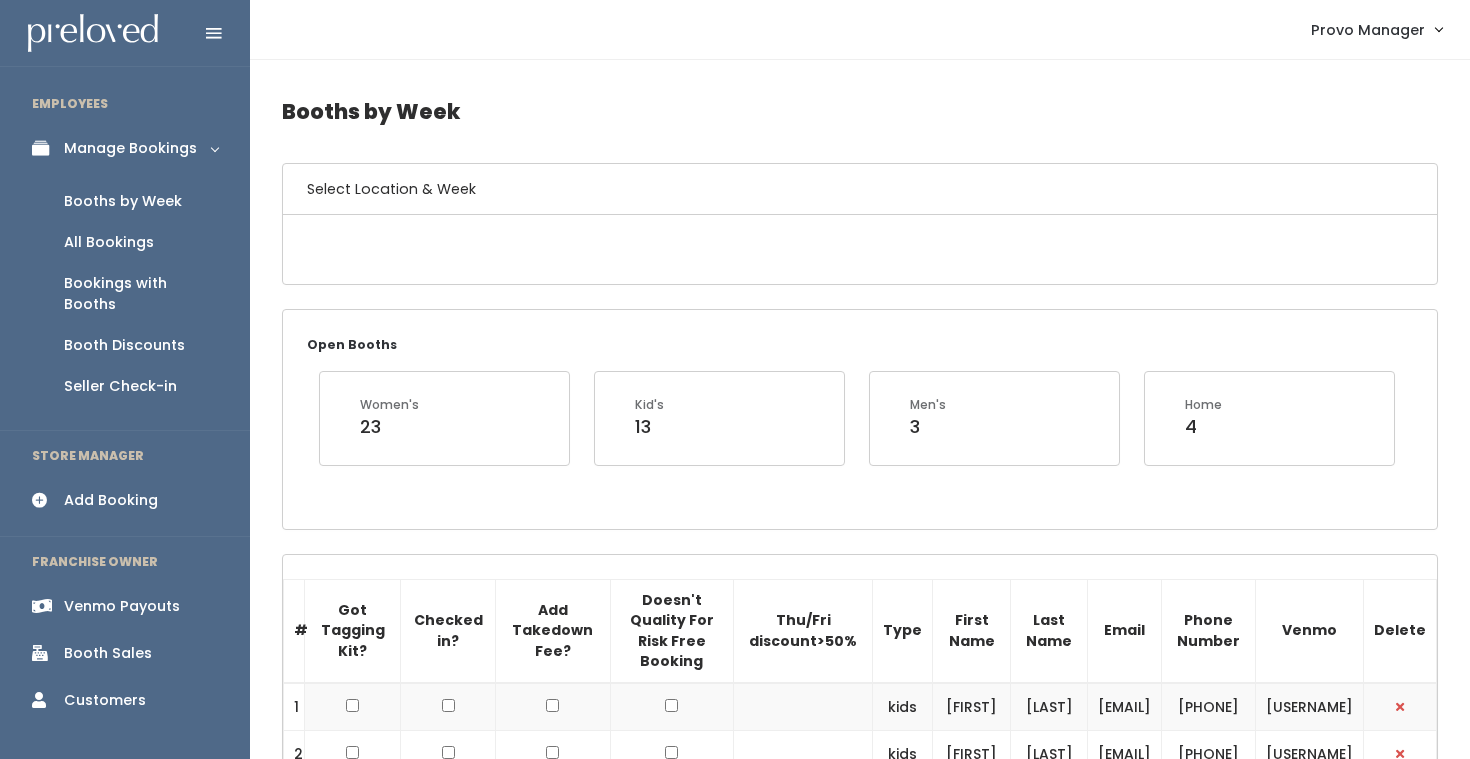 scroll, scrollTop: 0, scrollLeft: 0, axis: both 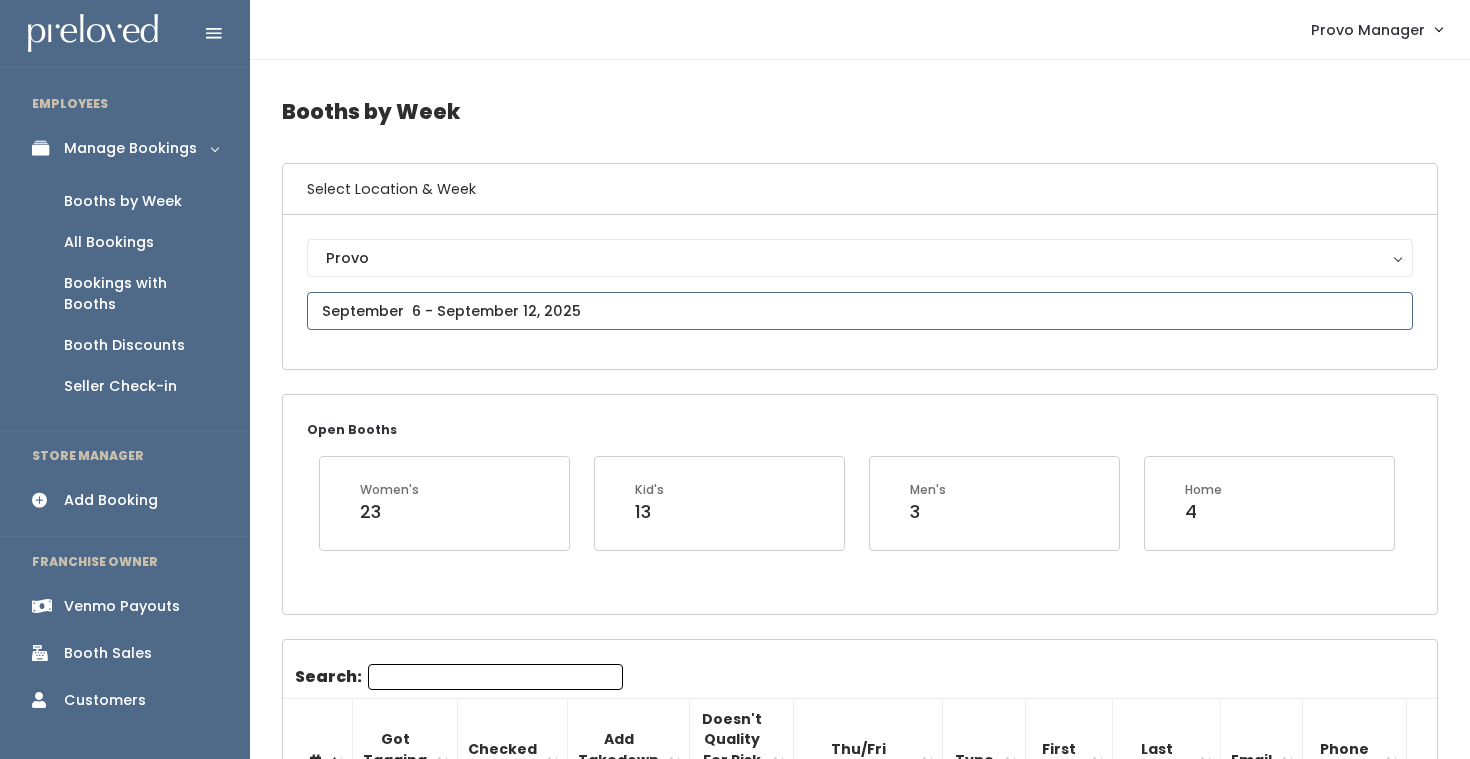 click at bounding box center (860, 311) 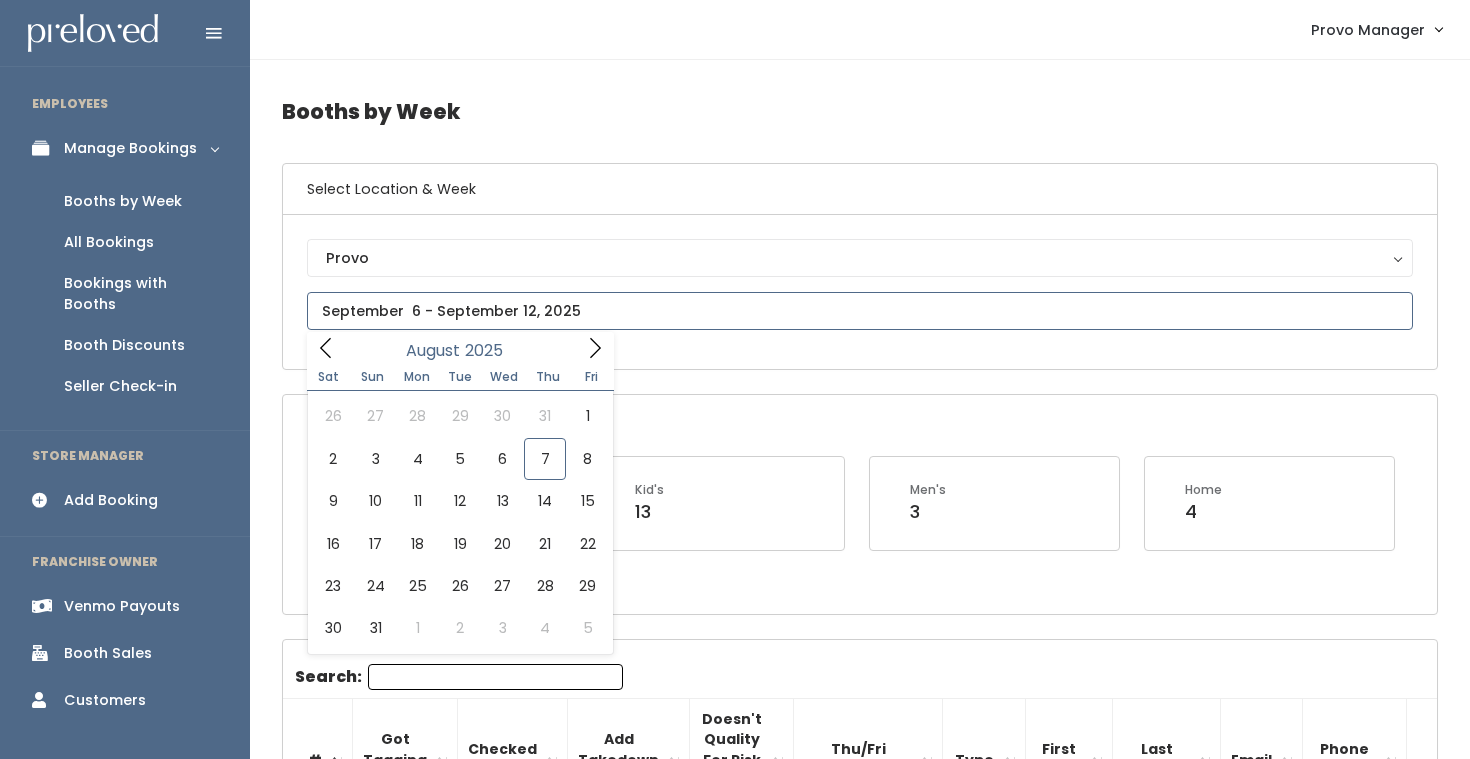 click 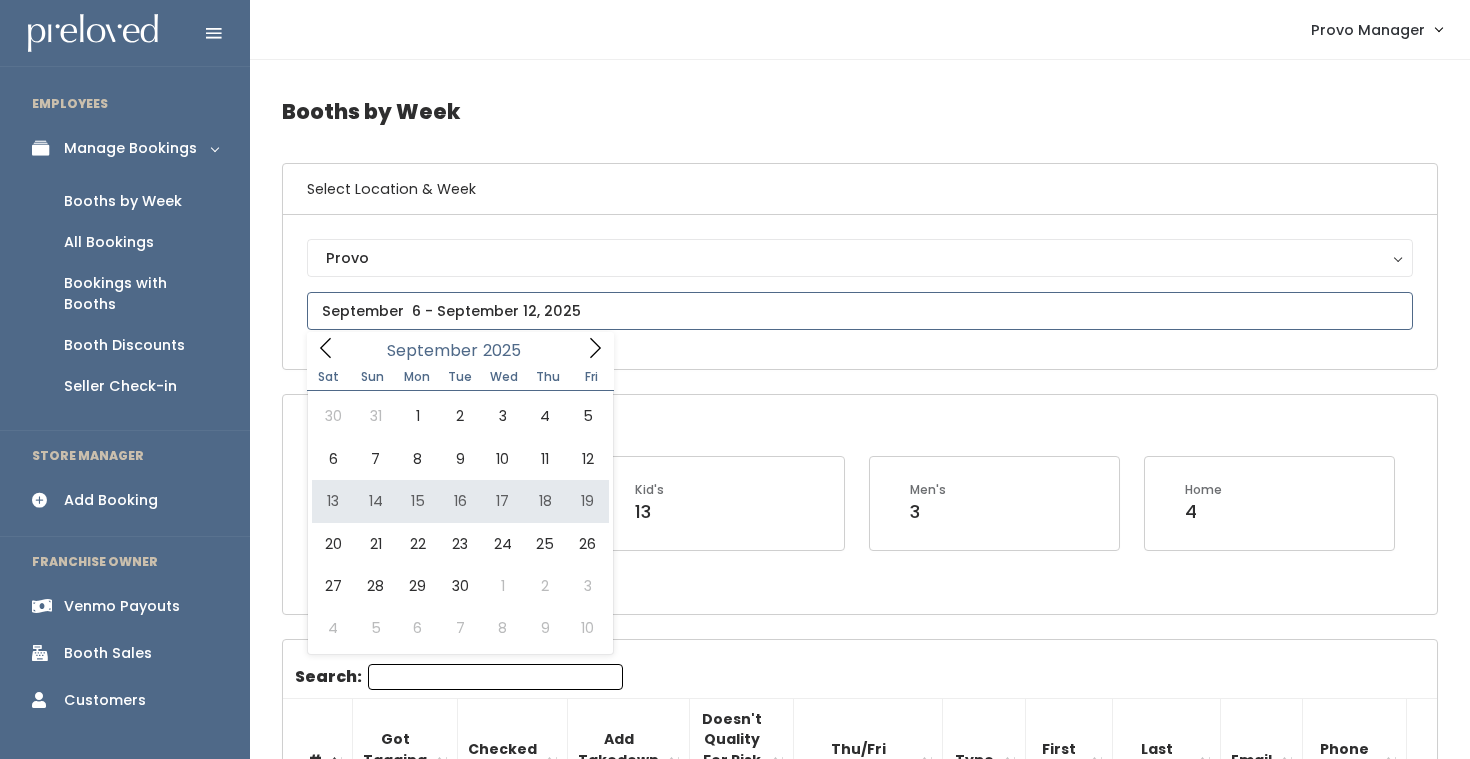 type on "September 13 to September 19" 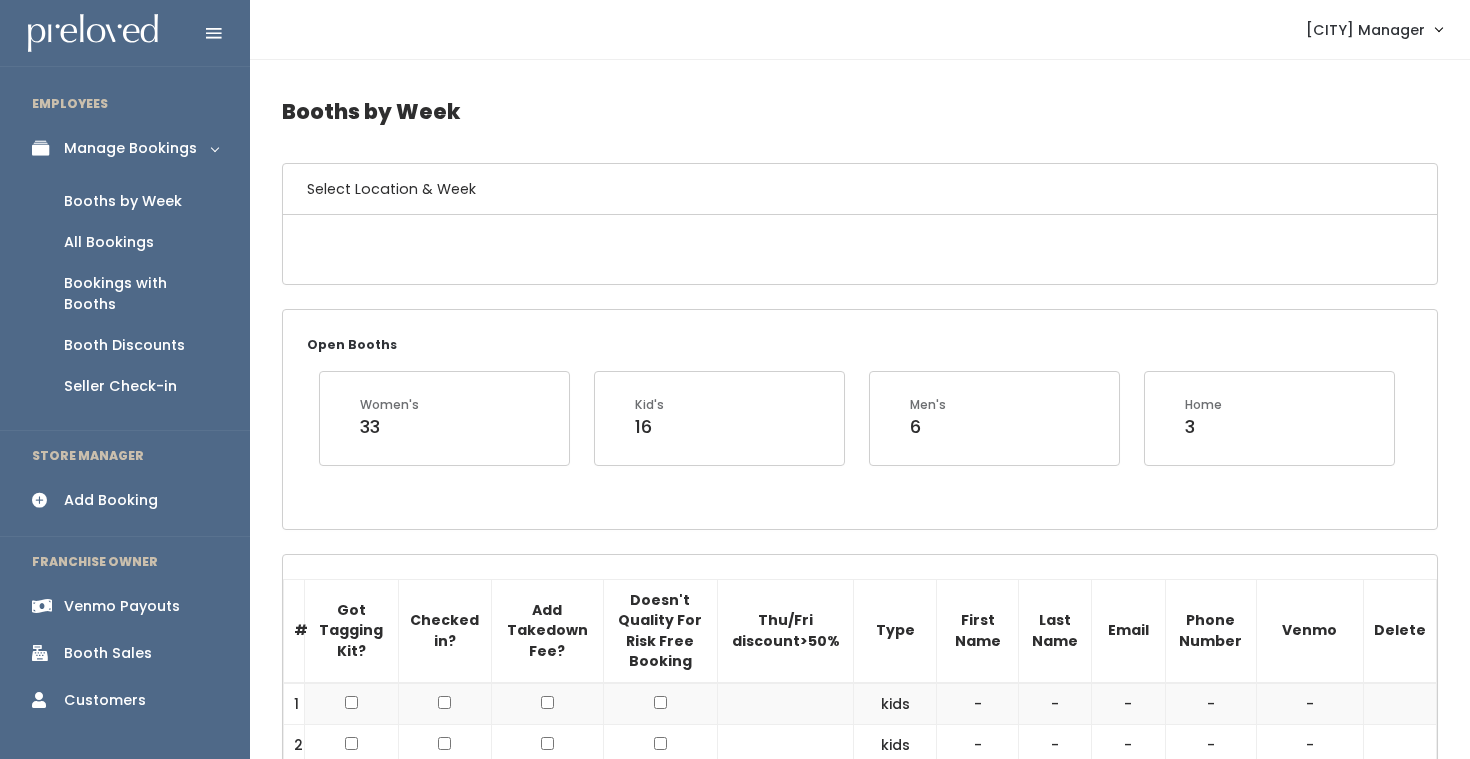 scroll, scrollTop: 0, scrollLeft: 0, axis: both 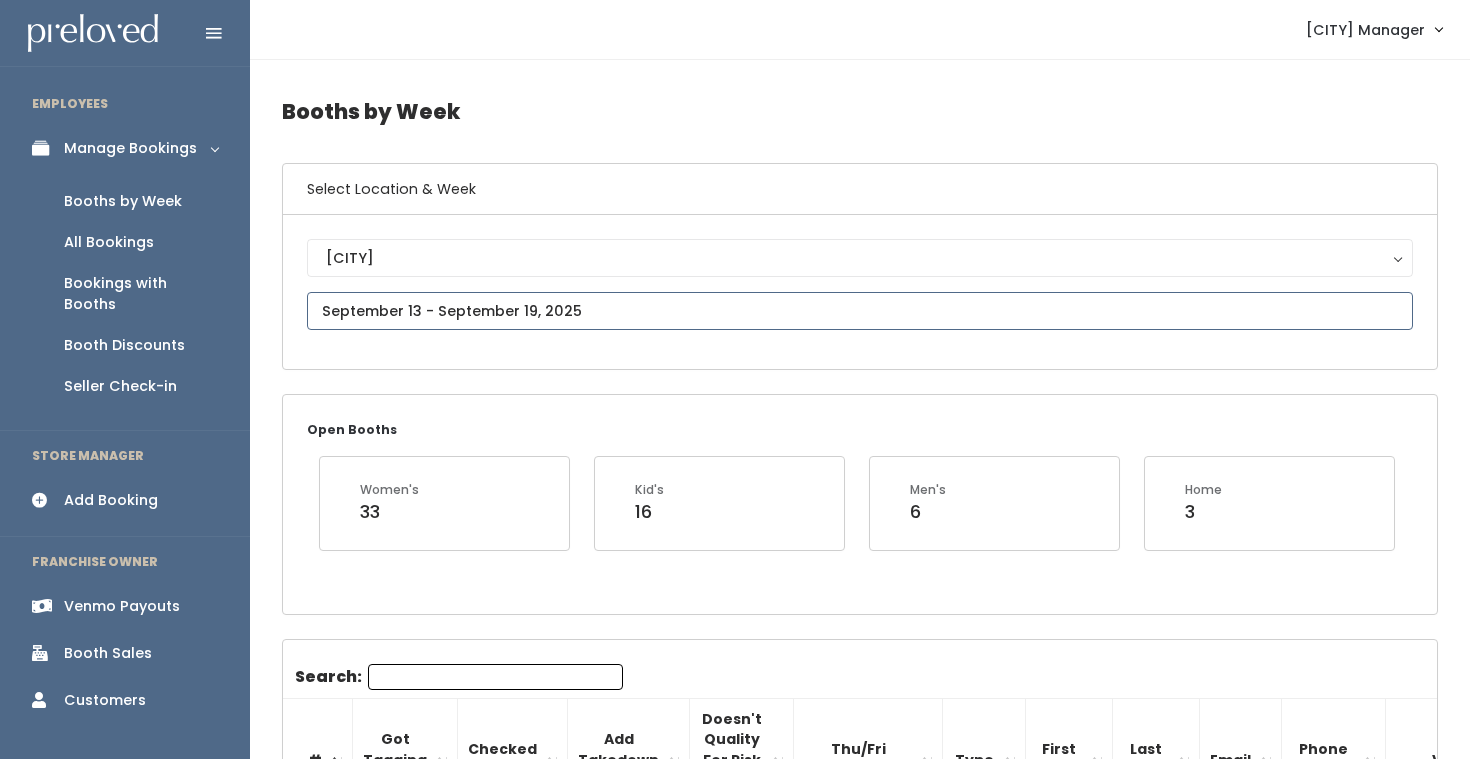 click at bounding box center [860, 311] 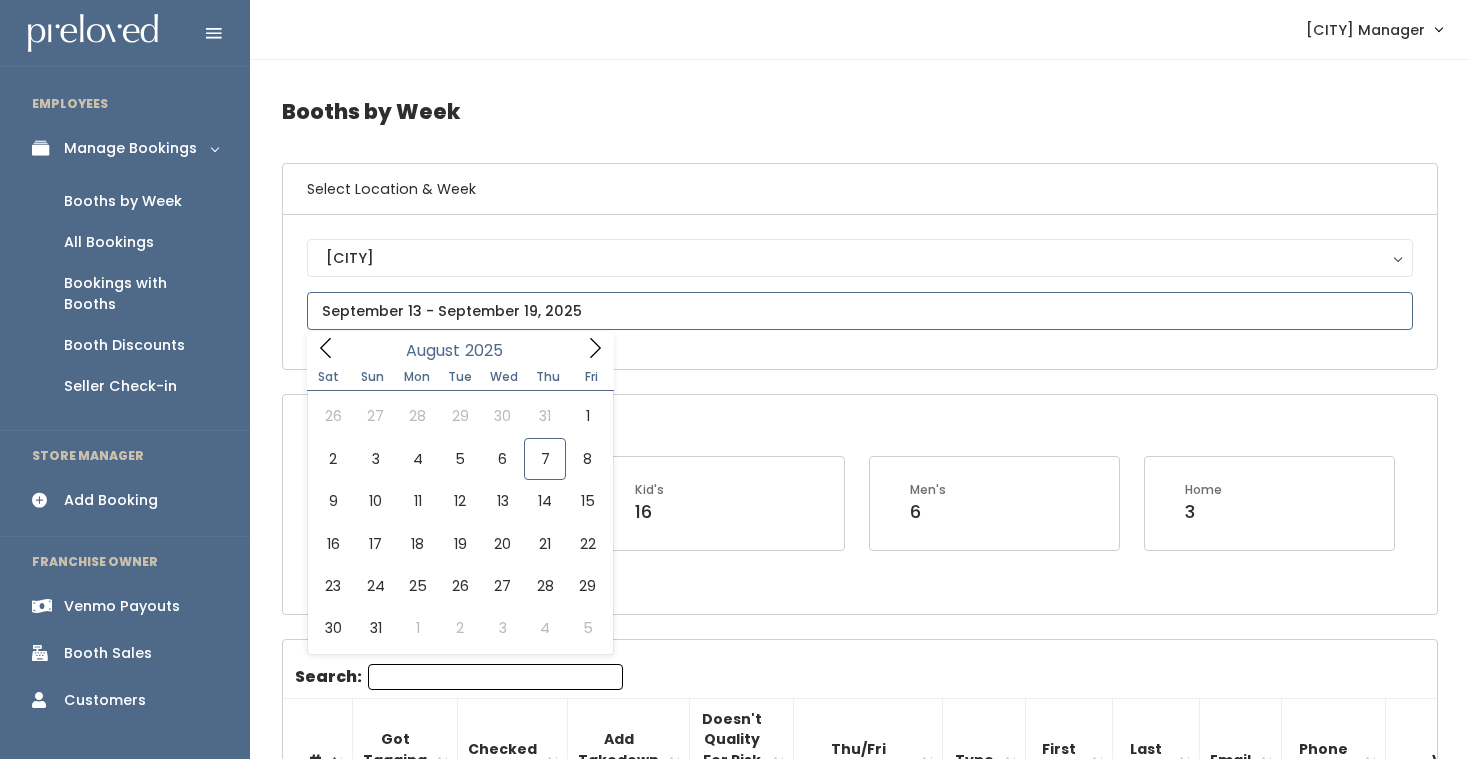 click at bounding box center (595, 347) 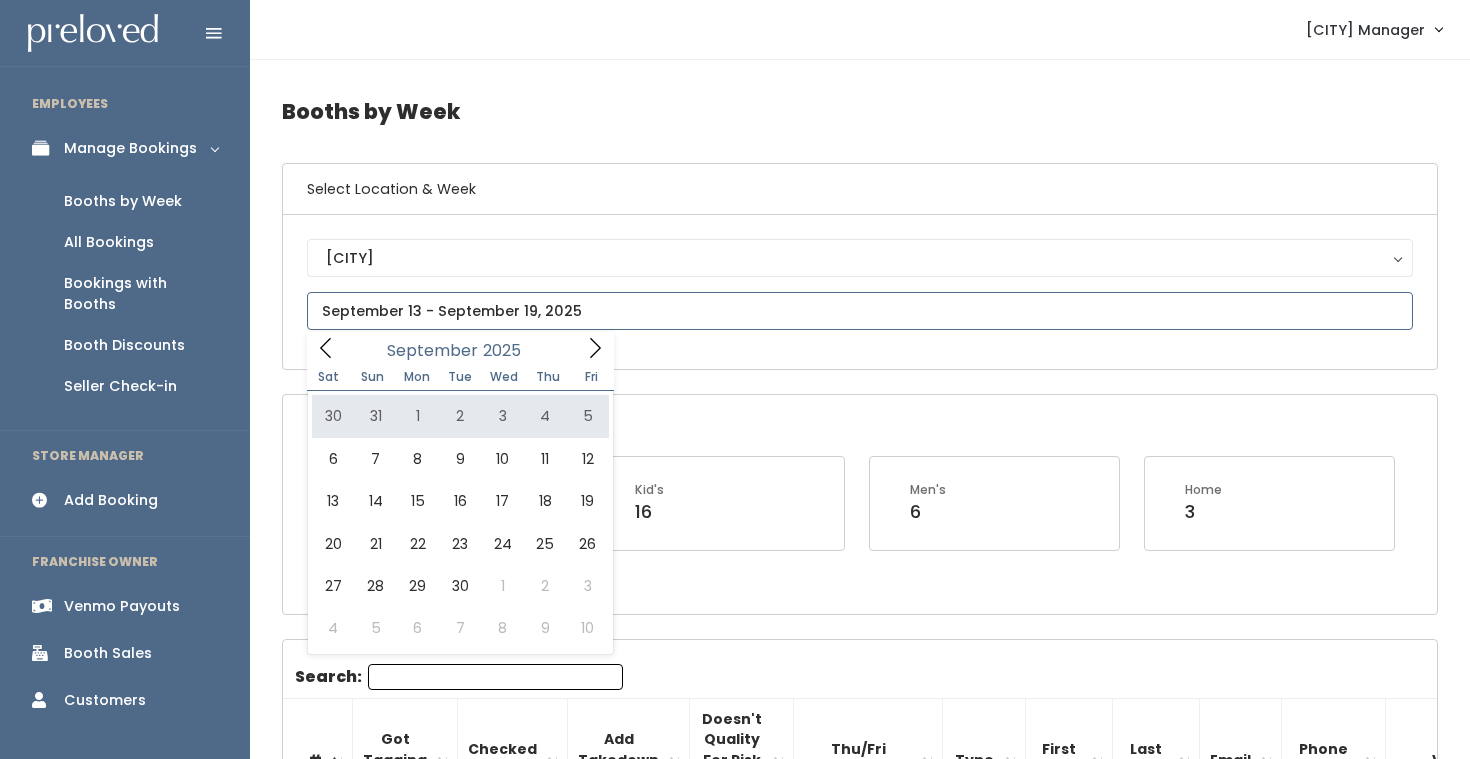 click 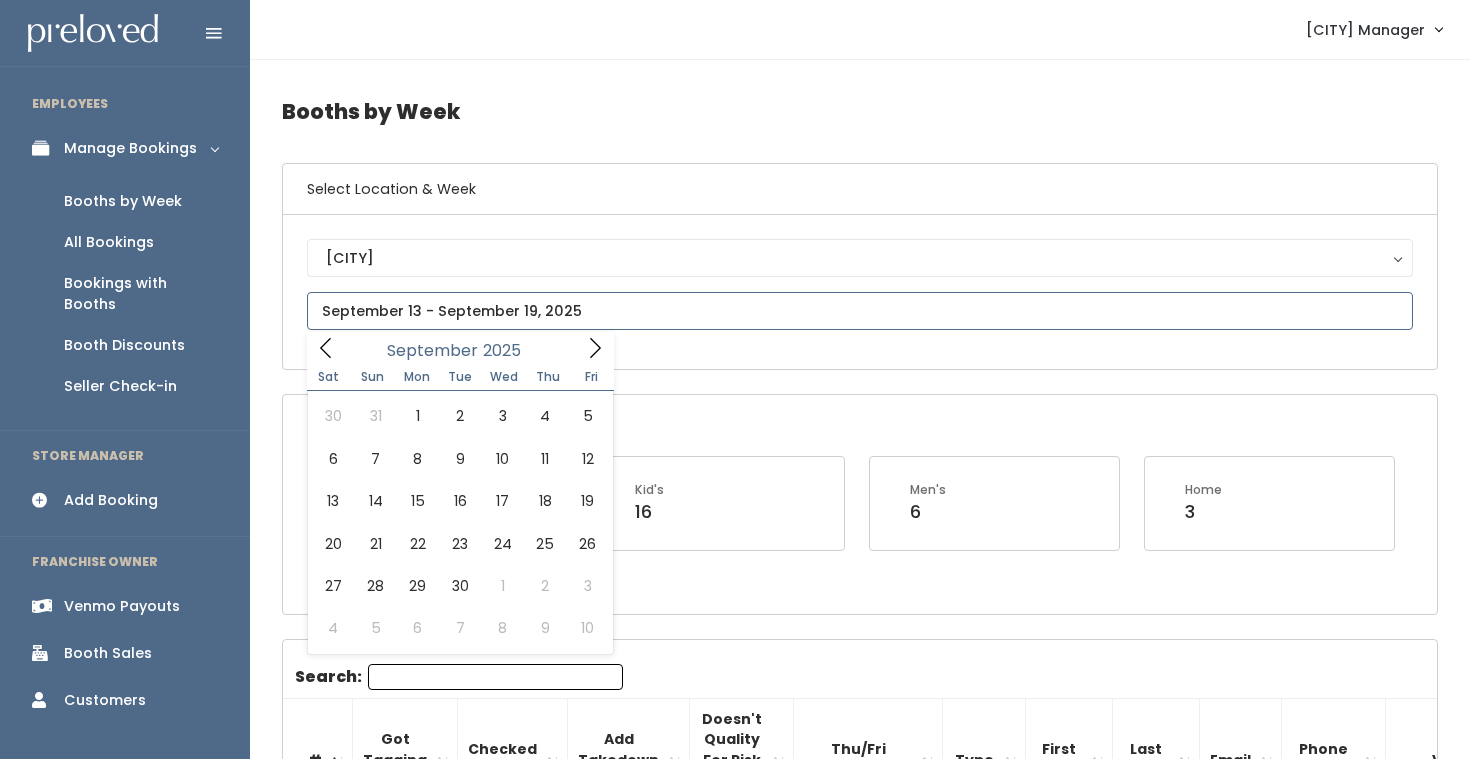 click 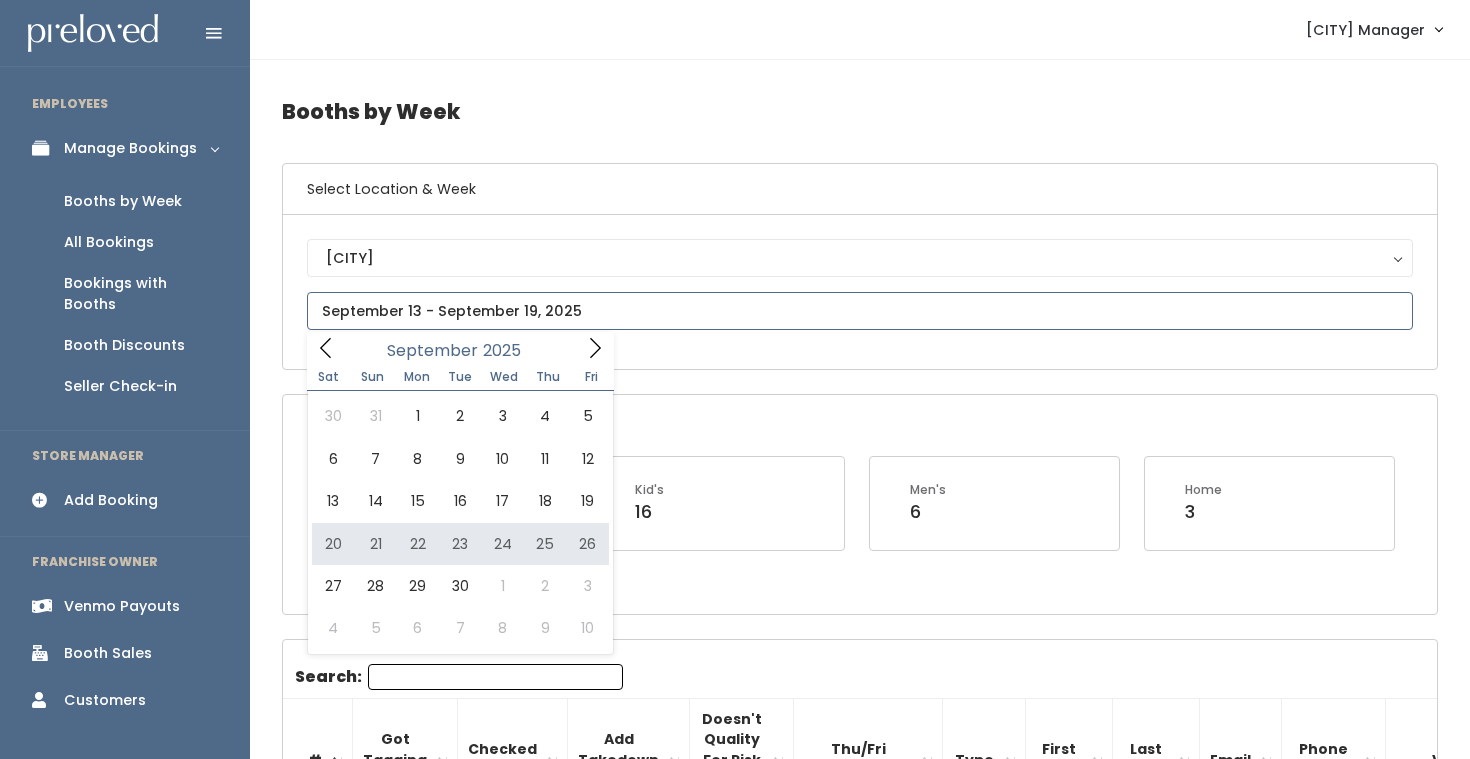 type on "September 20 to September 26" 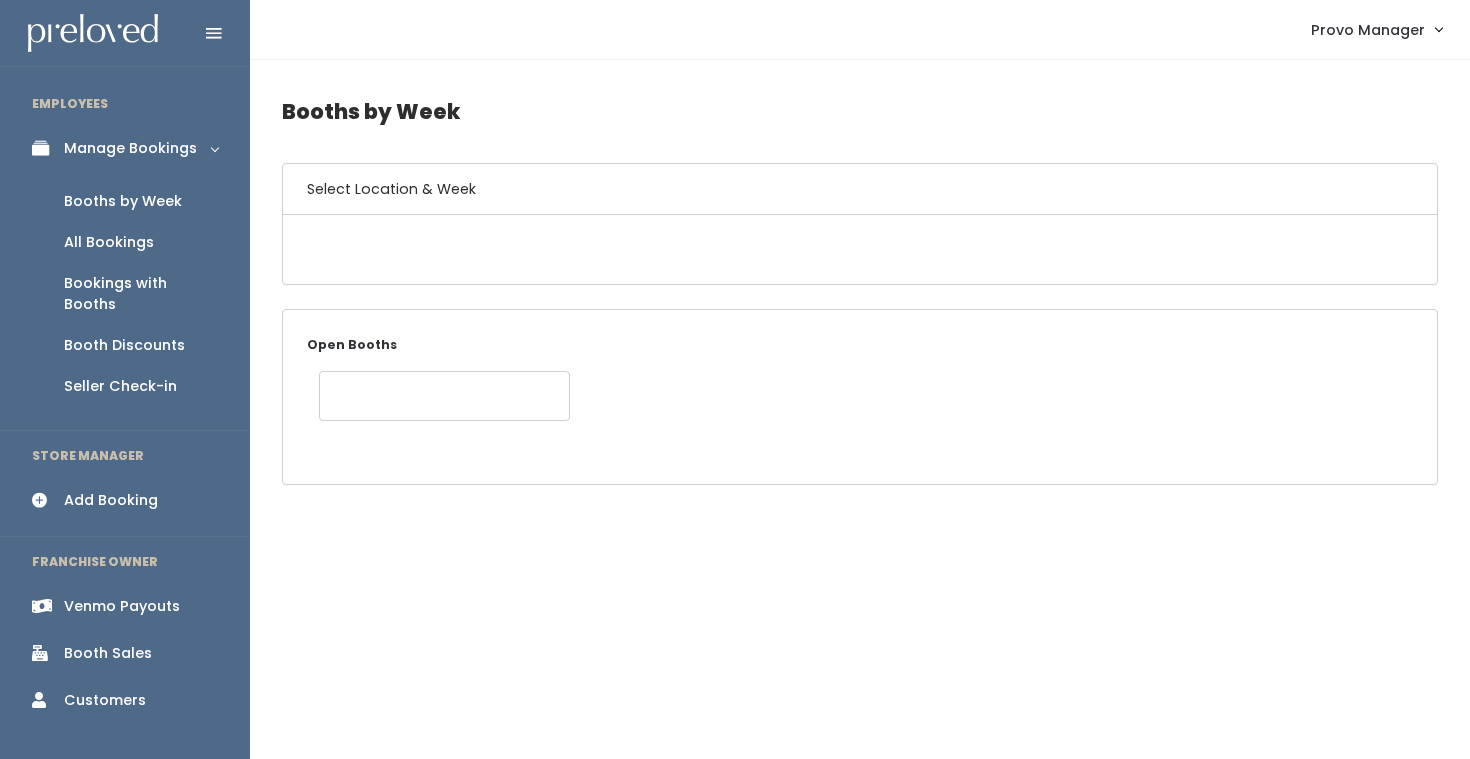 scroll, scrollTop: 0, scrollLeft: 0, axis: both 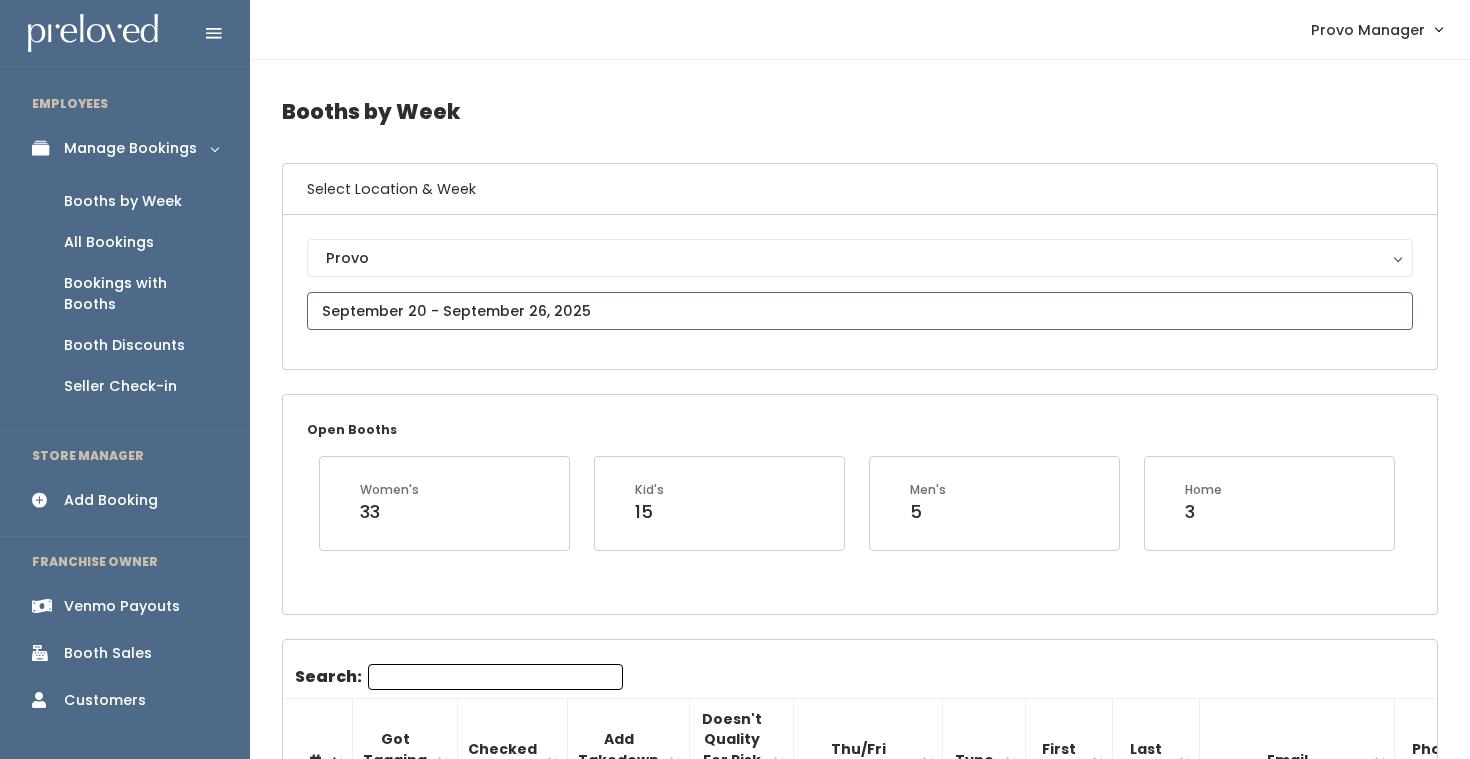 click at bounding box center (860, 311) 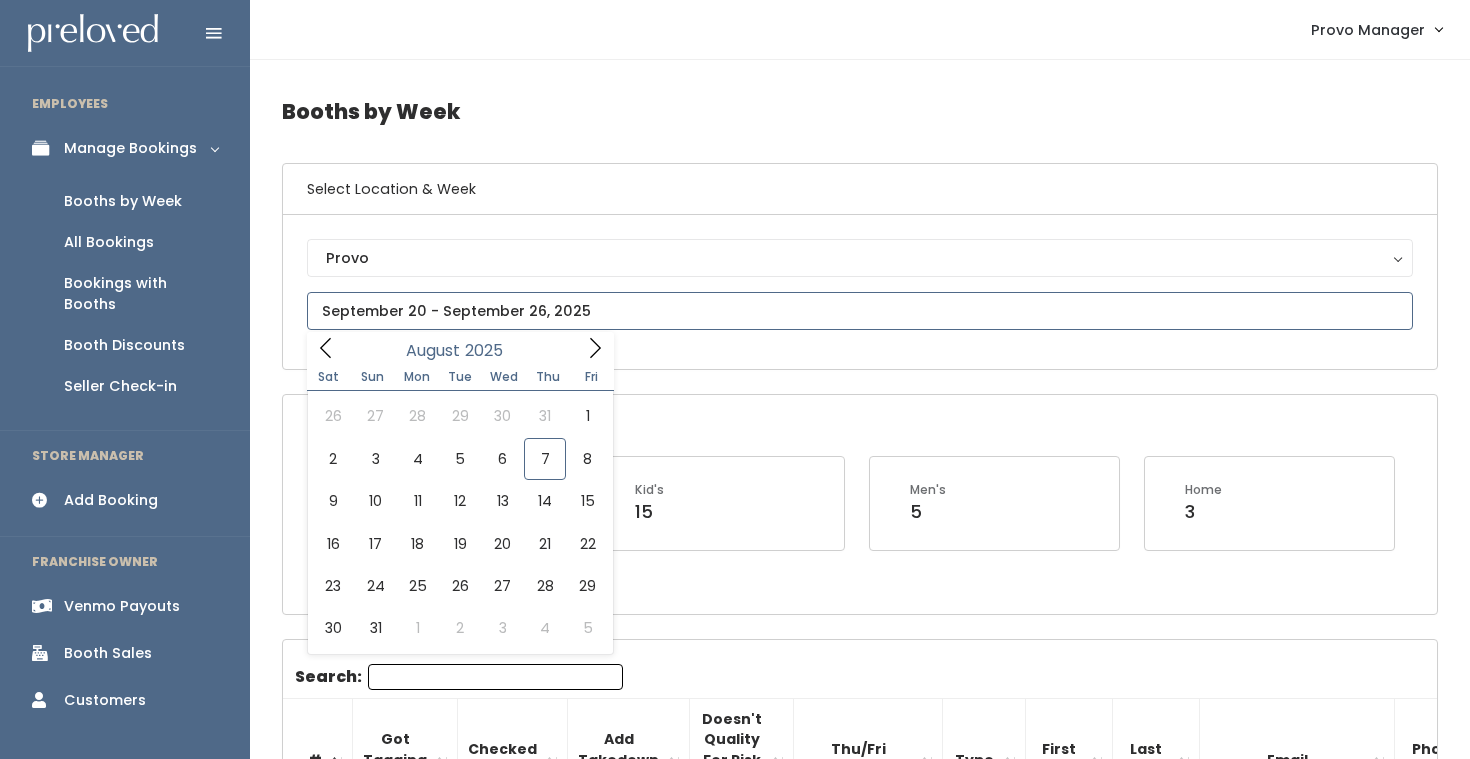 click 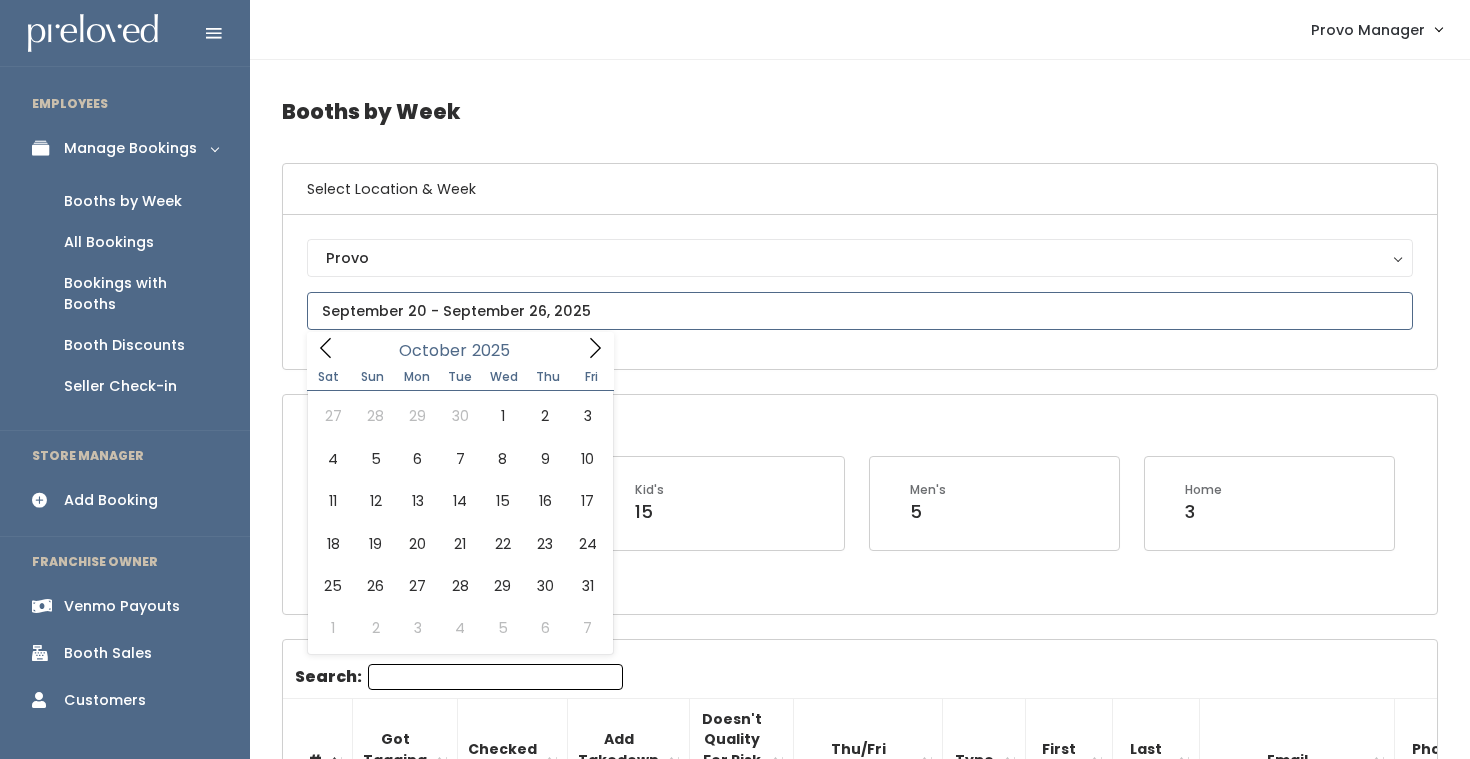 click 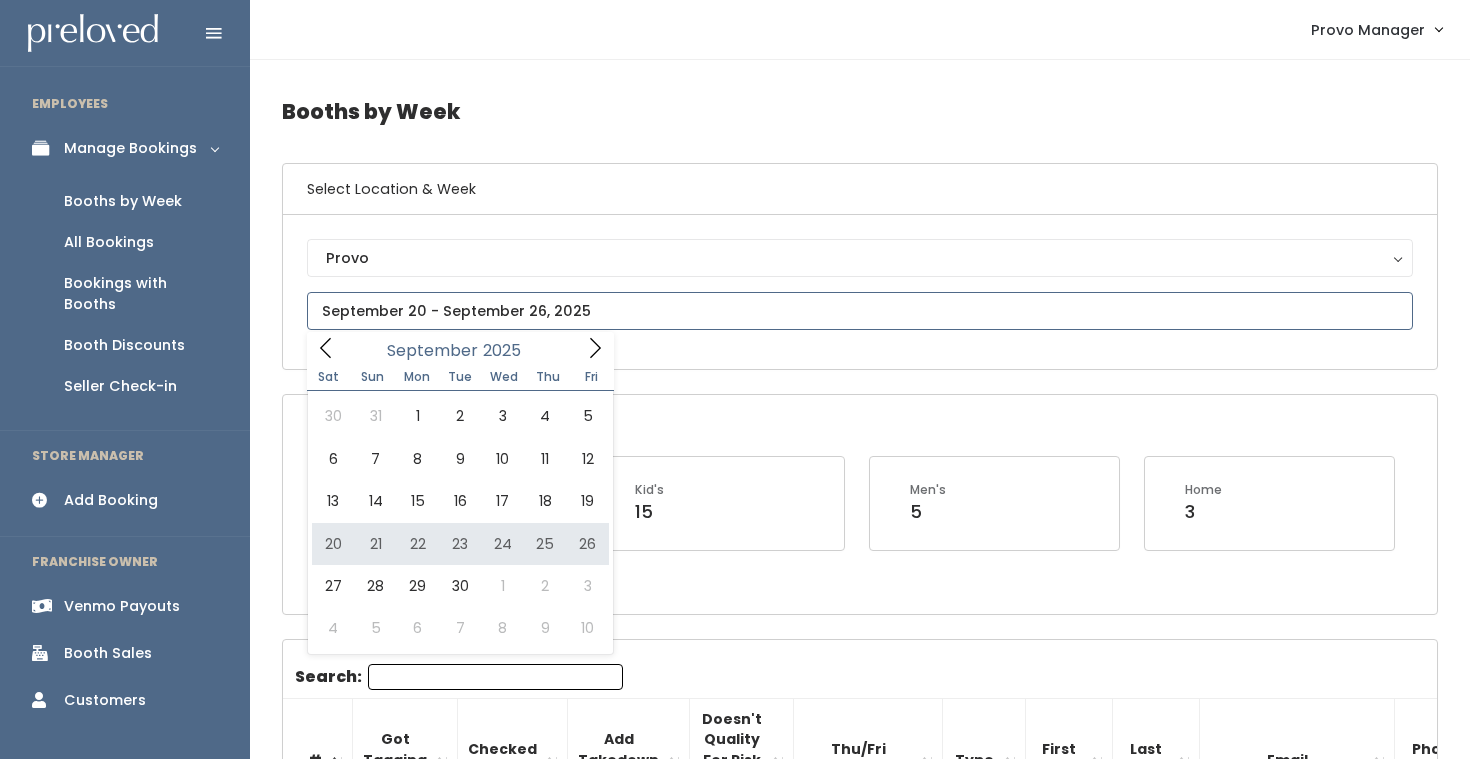 type on "September 27 to October 3" 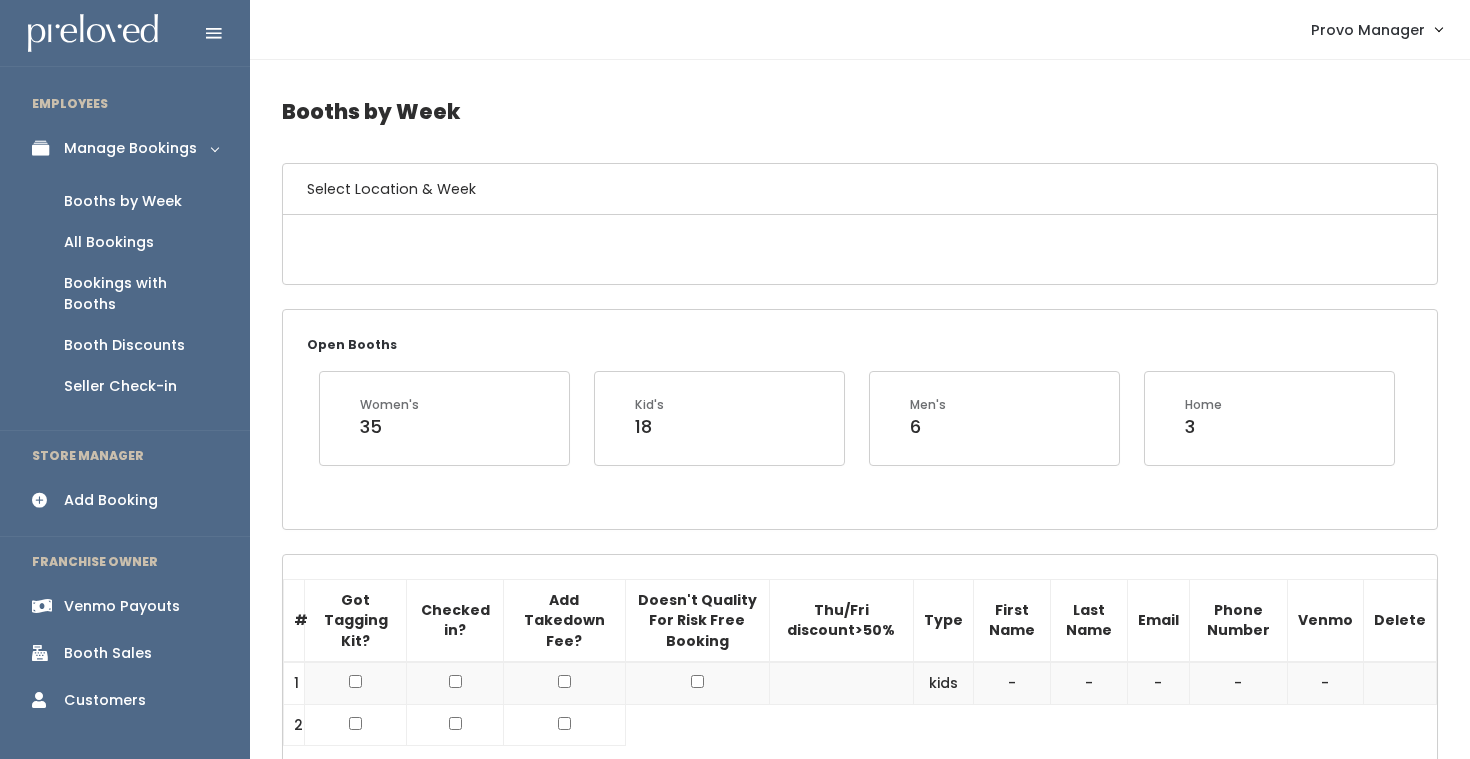 scroll, scrollTop: 0, scrollLeft: 0, axis: both 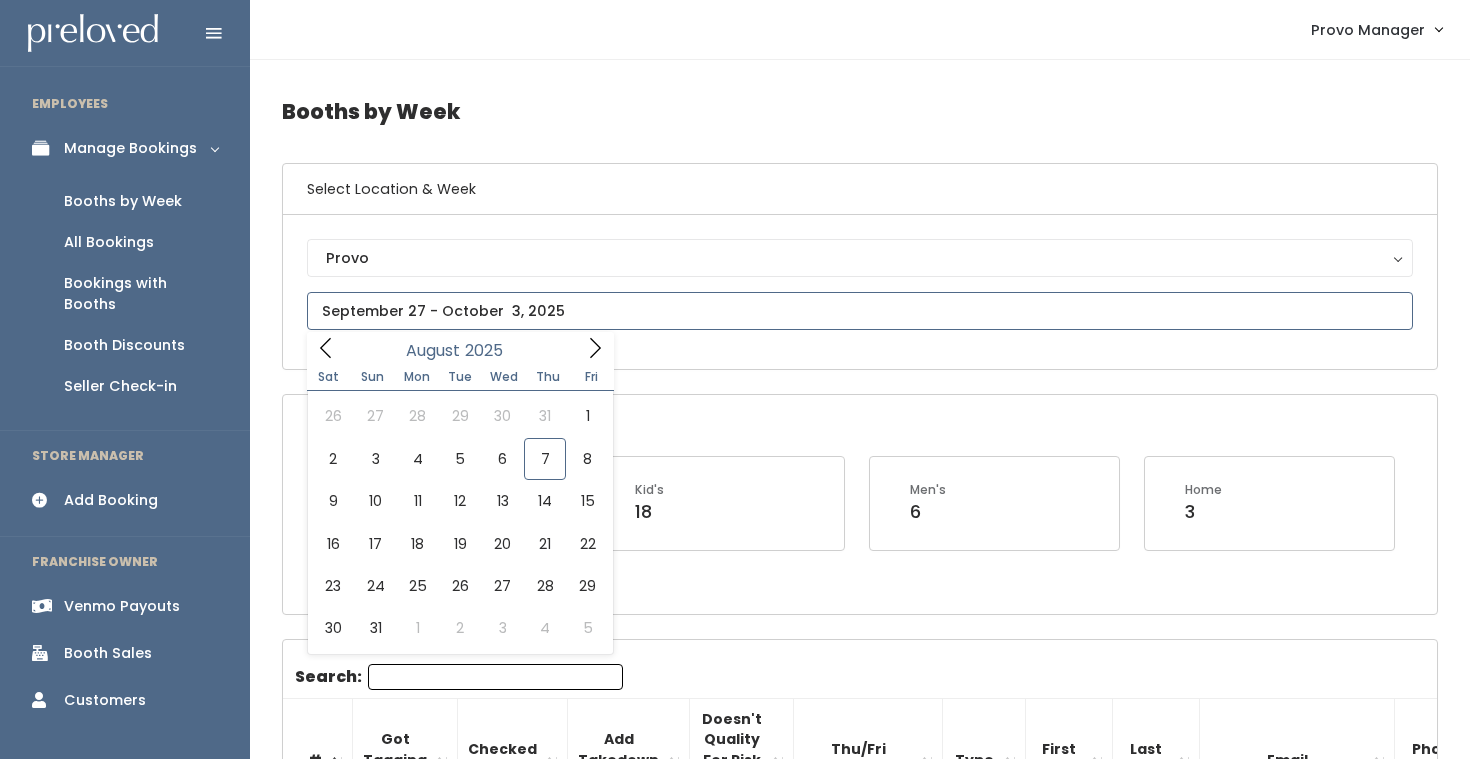 click at bounding box center [860, 311] 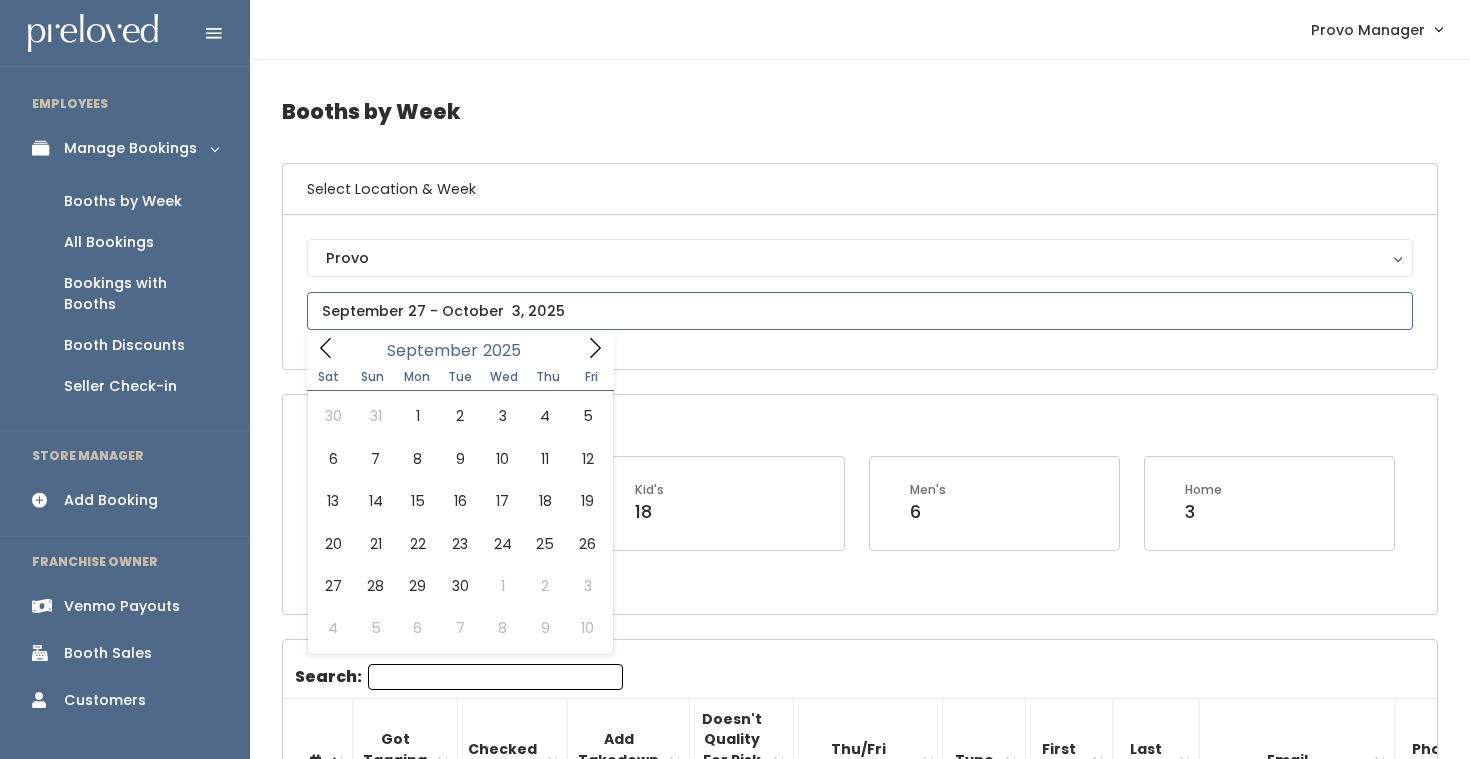 click at bounding box center (595, 347) 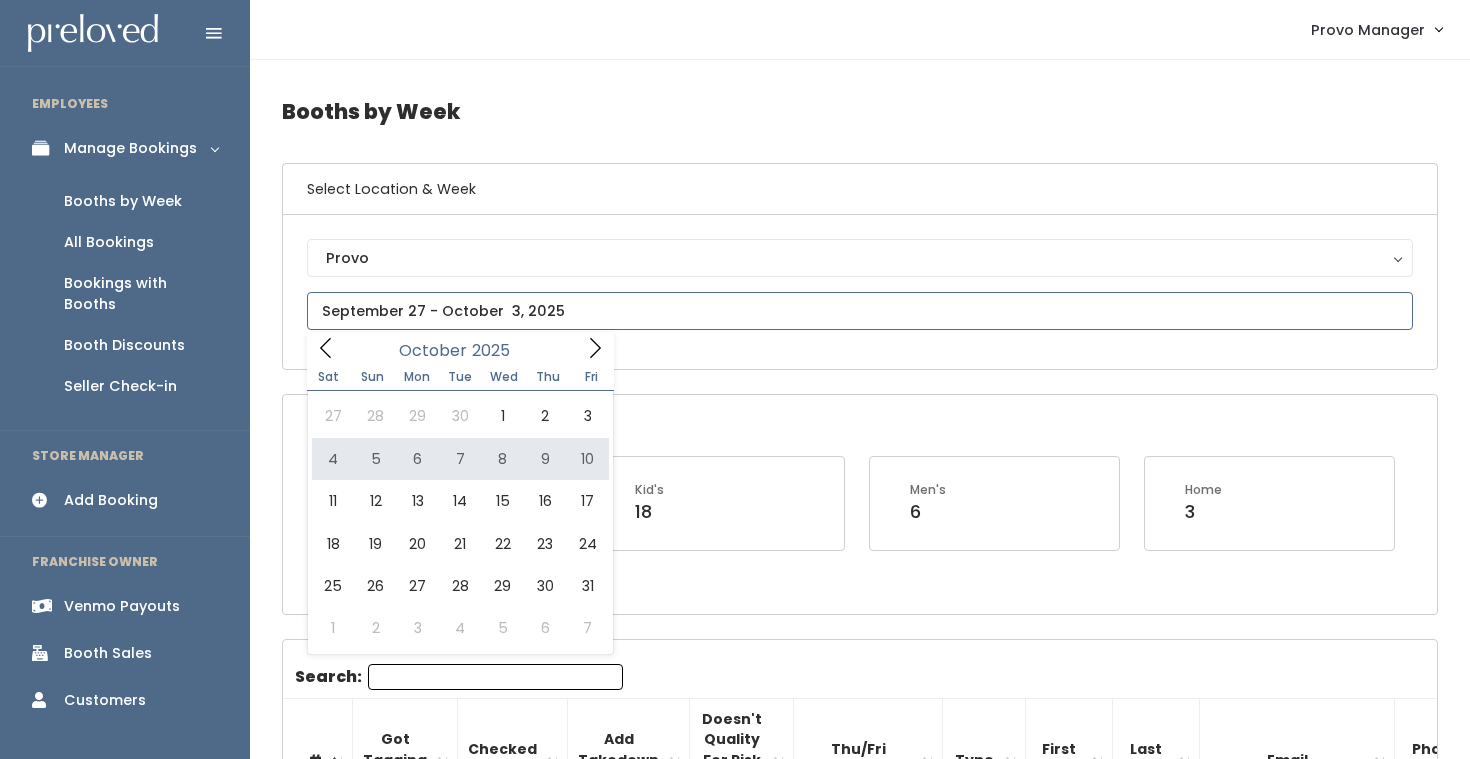 type on "October 4 to October 10" 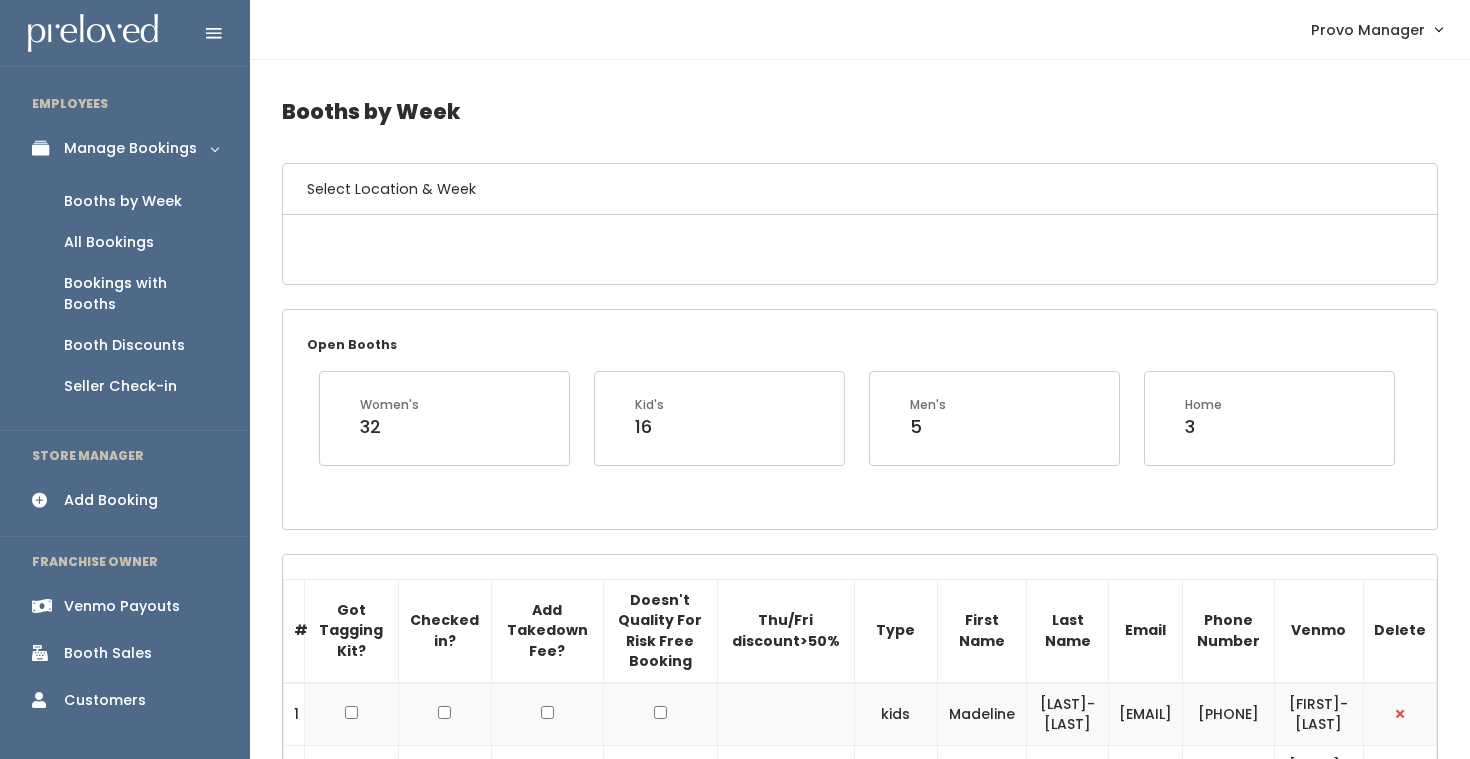 scroll, scrollTop: 0, scrollLeft: 0, axis: both 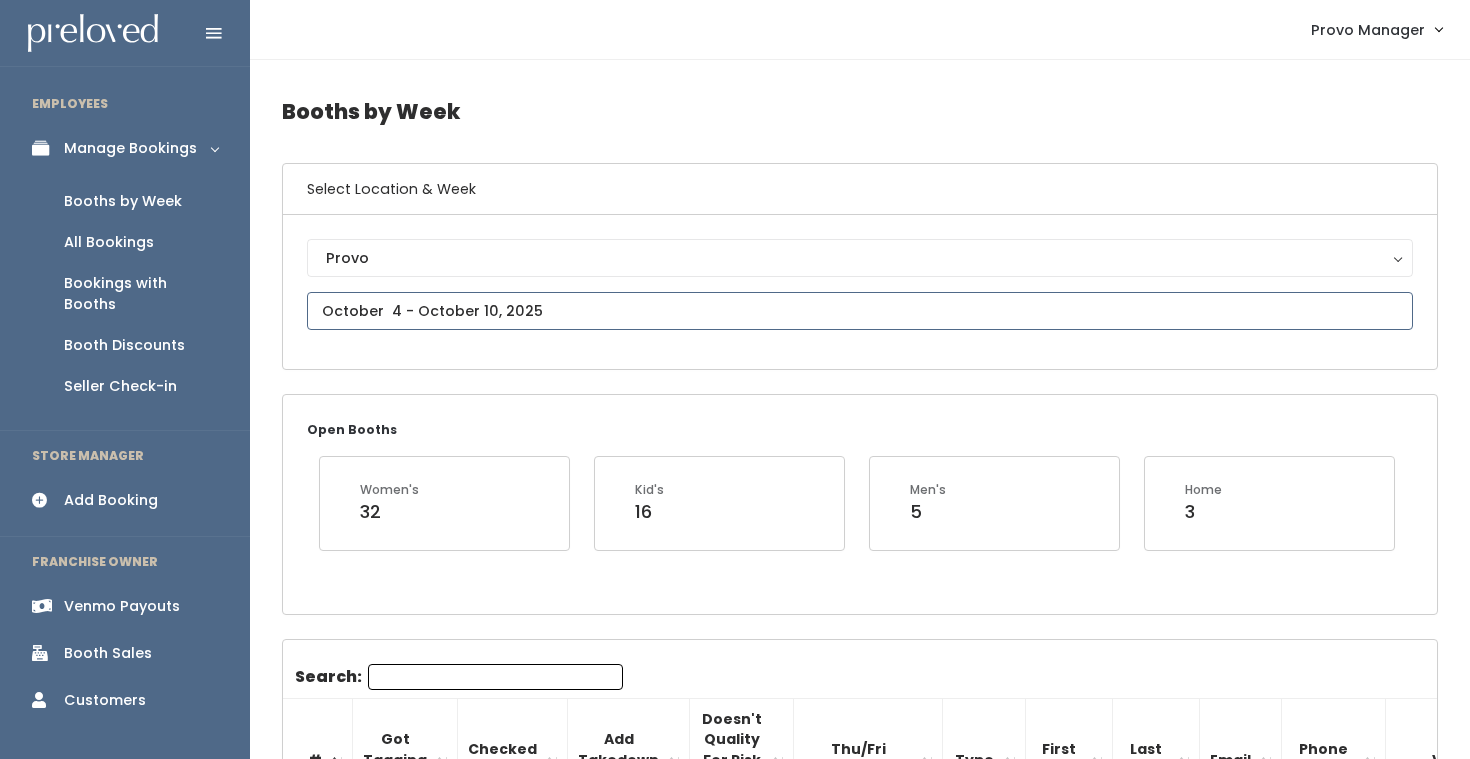click at bounding box center [860, 311] 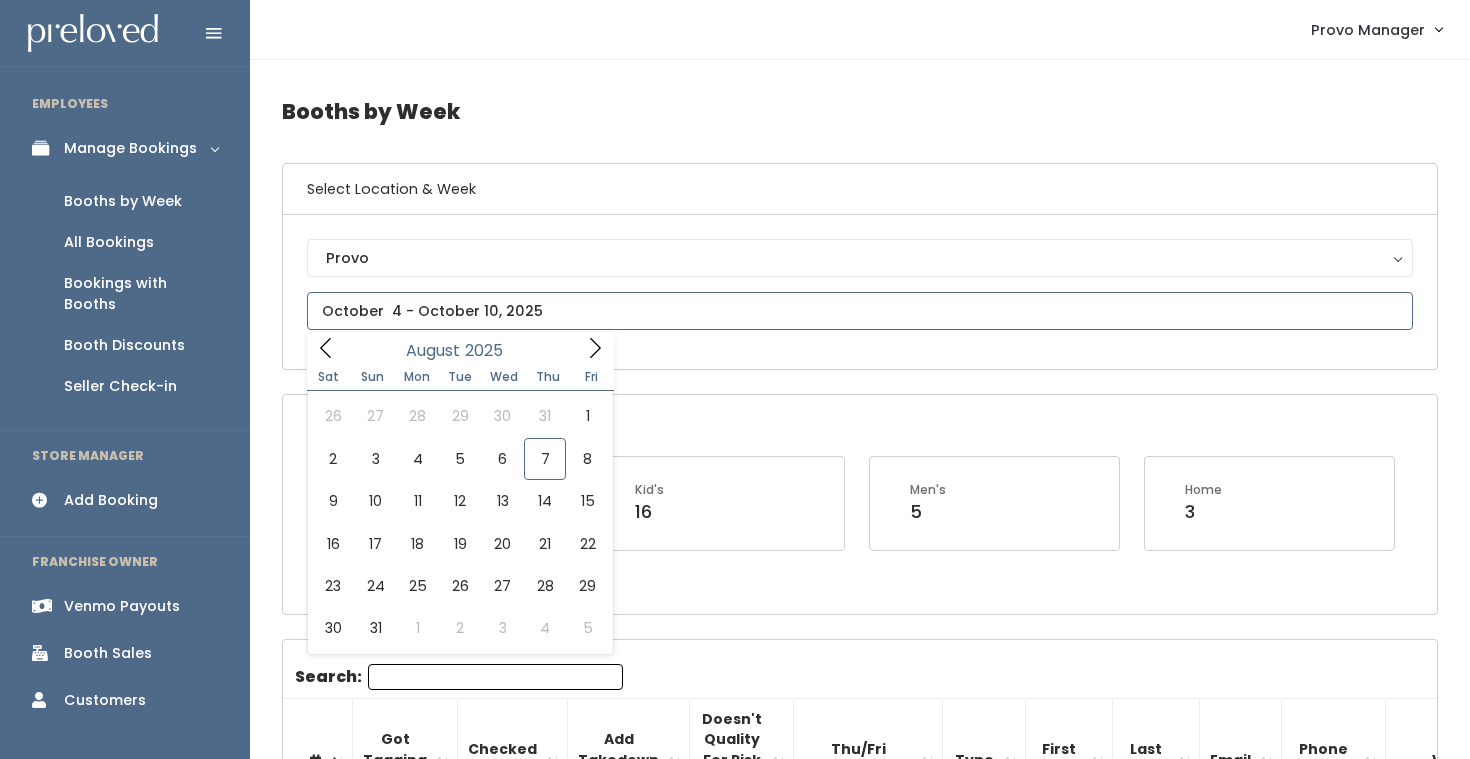click at bounding box center [595, 347] 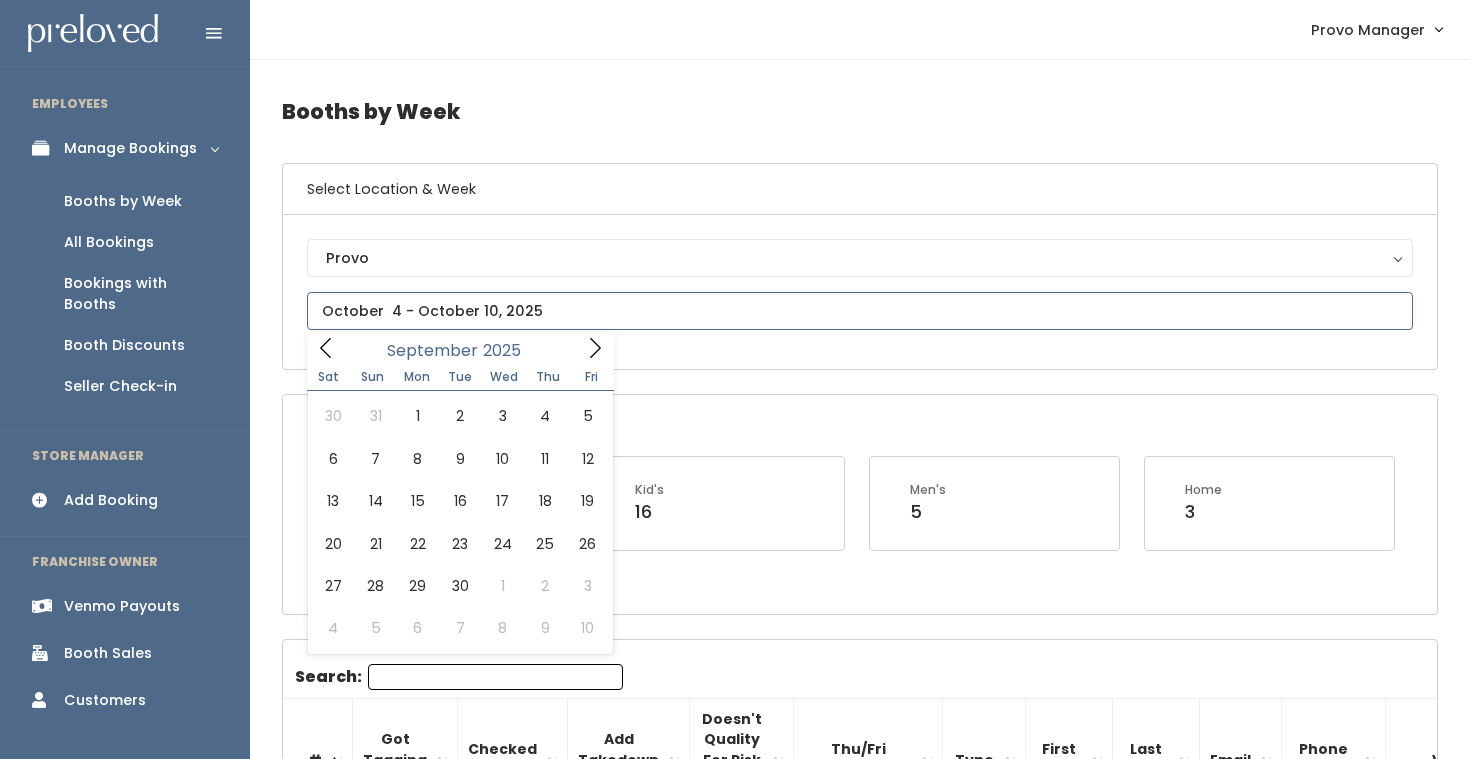 click 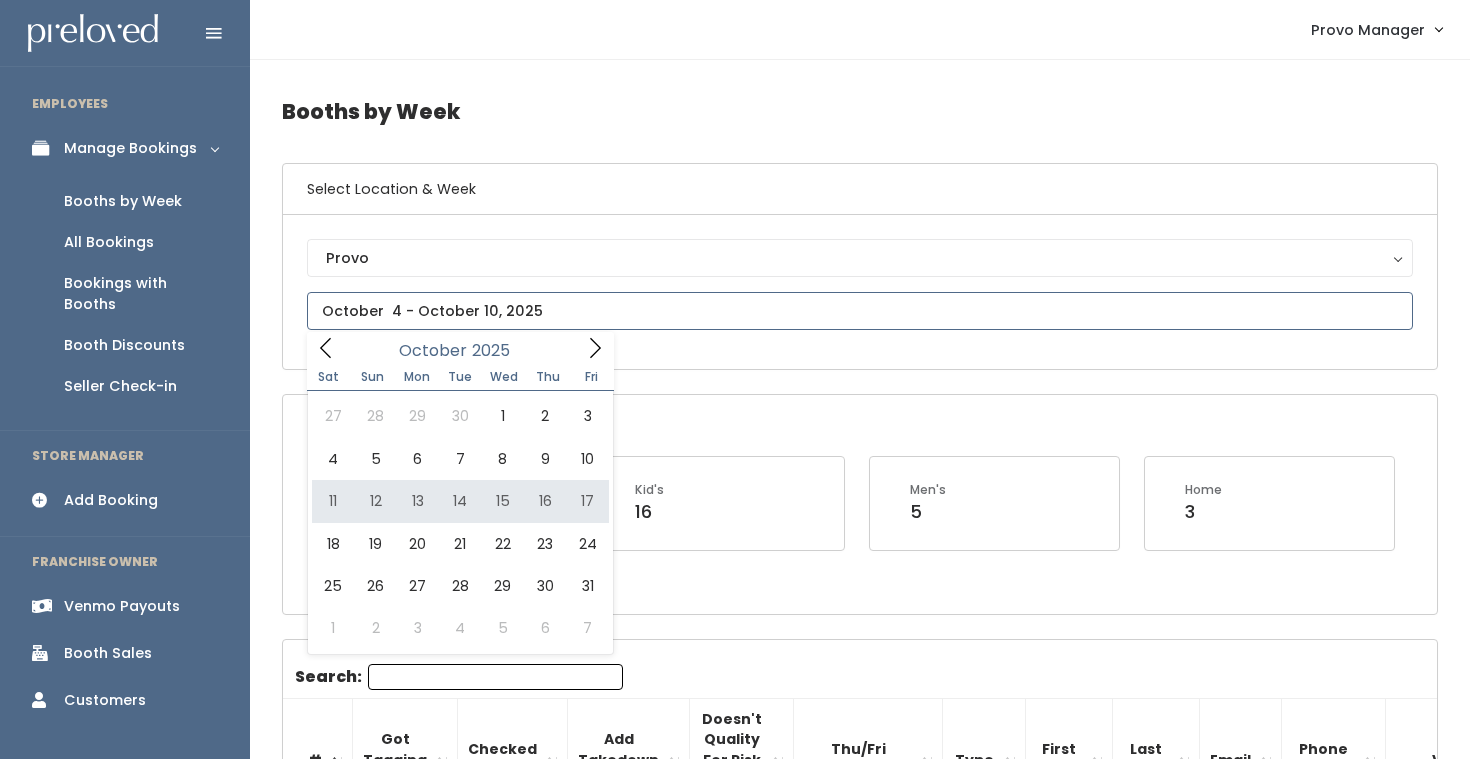 type on "October 11 to October 17" 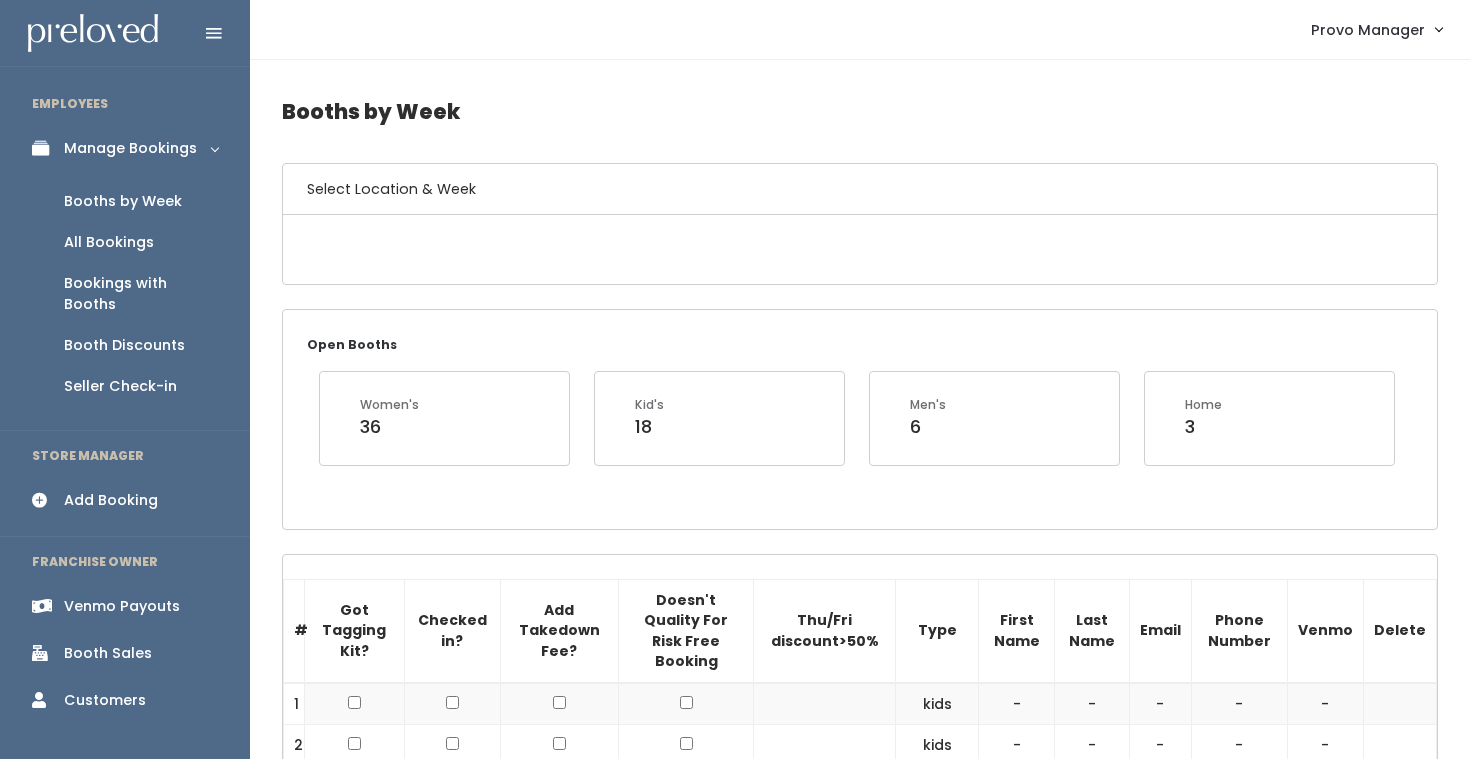 scroll, scrollTop: 0, scrollLeft: 0, axis: both 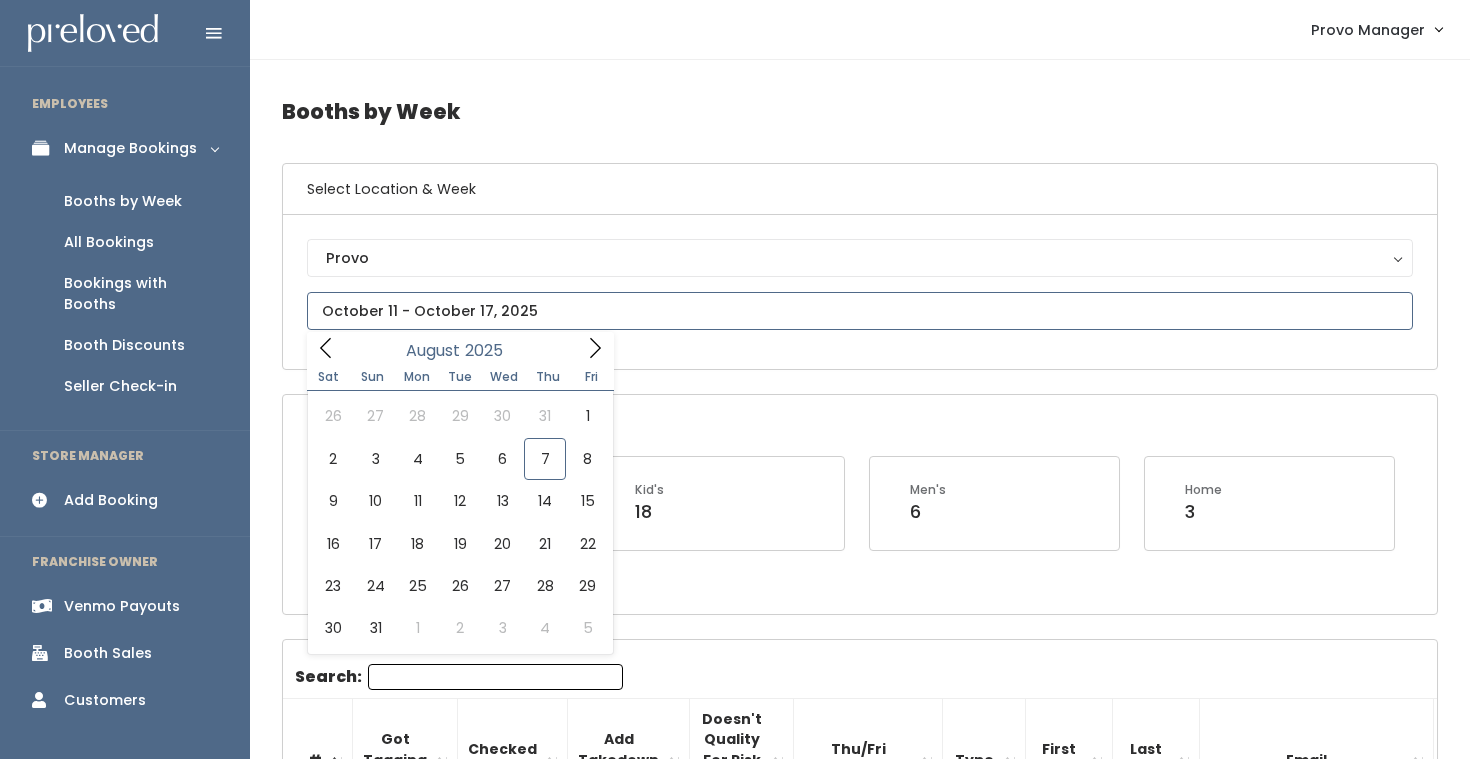 click at bounding box center (860, 311) 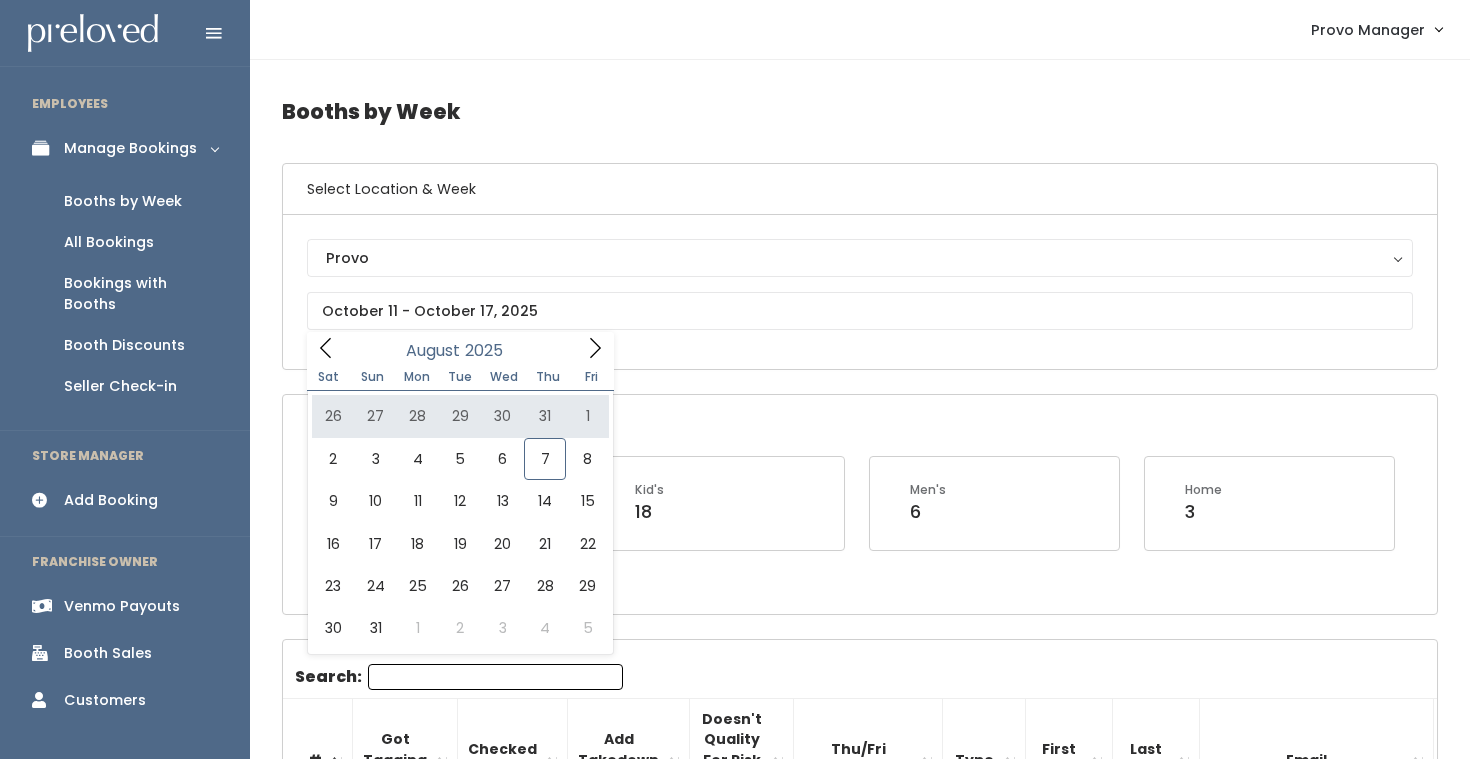 click on "Open Booths
Women's
36
Kid's
18
Men's
6
Home
3" at bounding box center (860, 504) 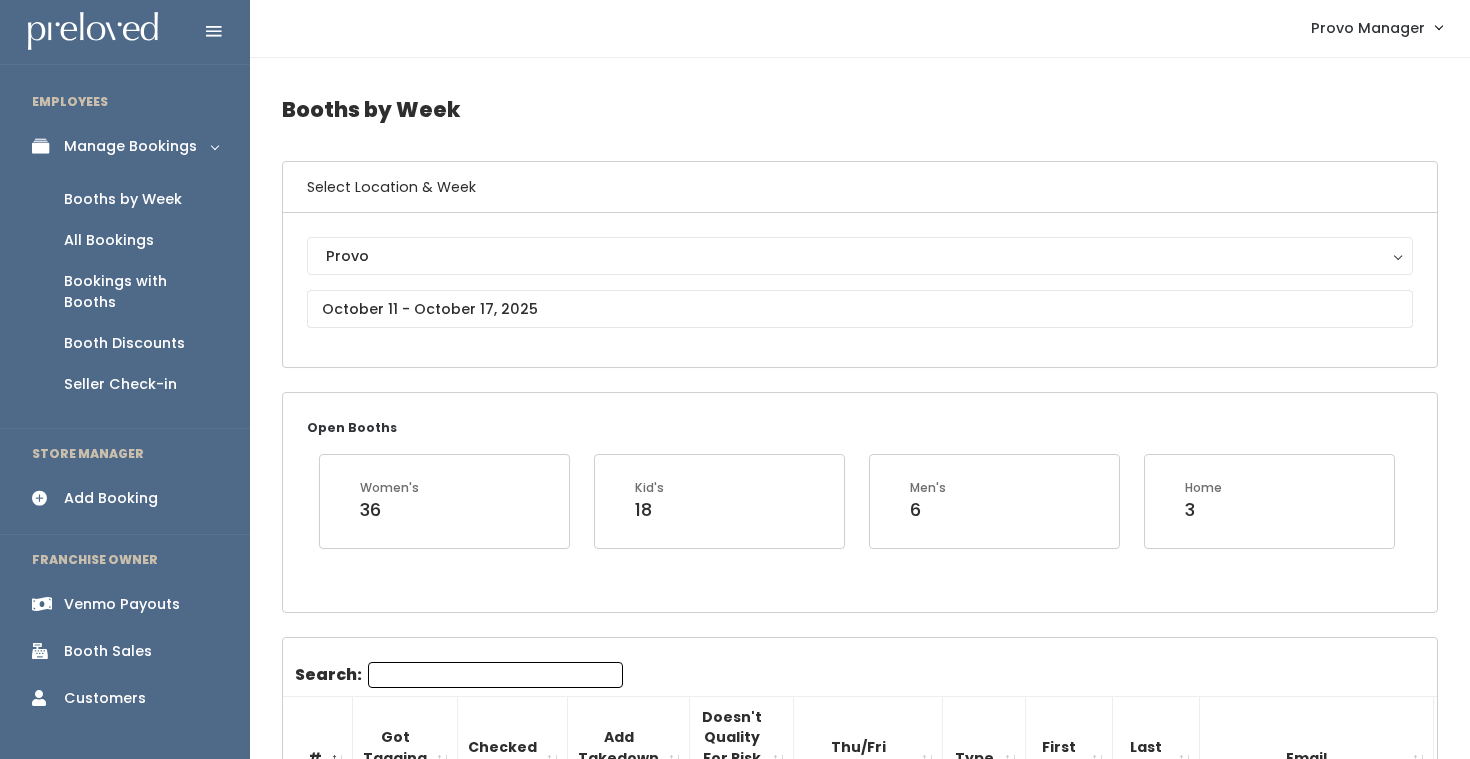 scroll, scrollTop: 0, scrollLeft: 0, axis: both 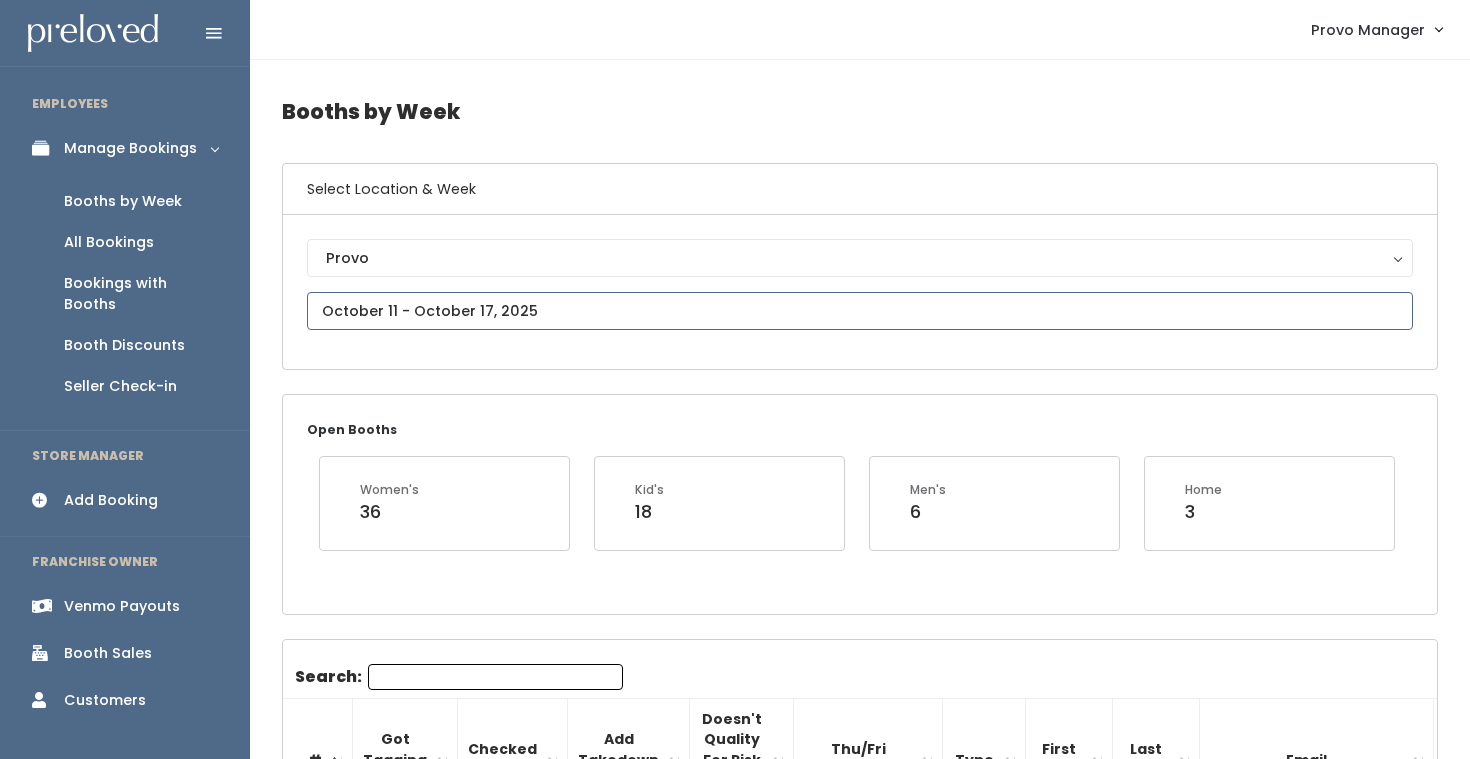 click at bounding box center [860, 311] 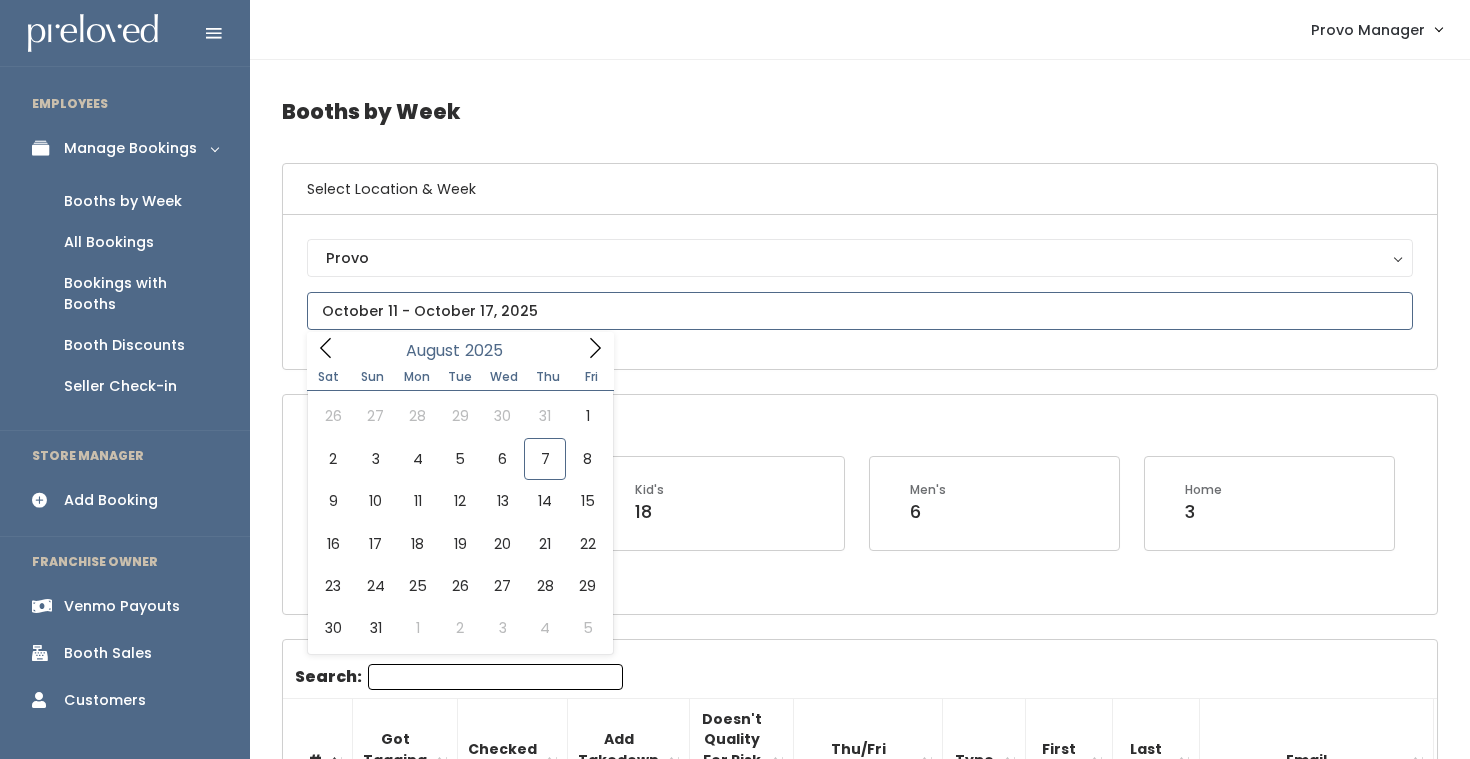 click 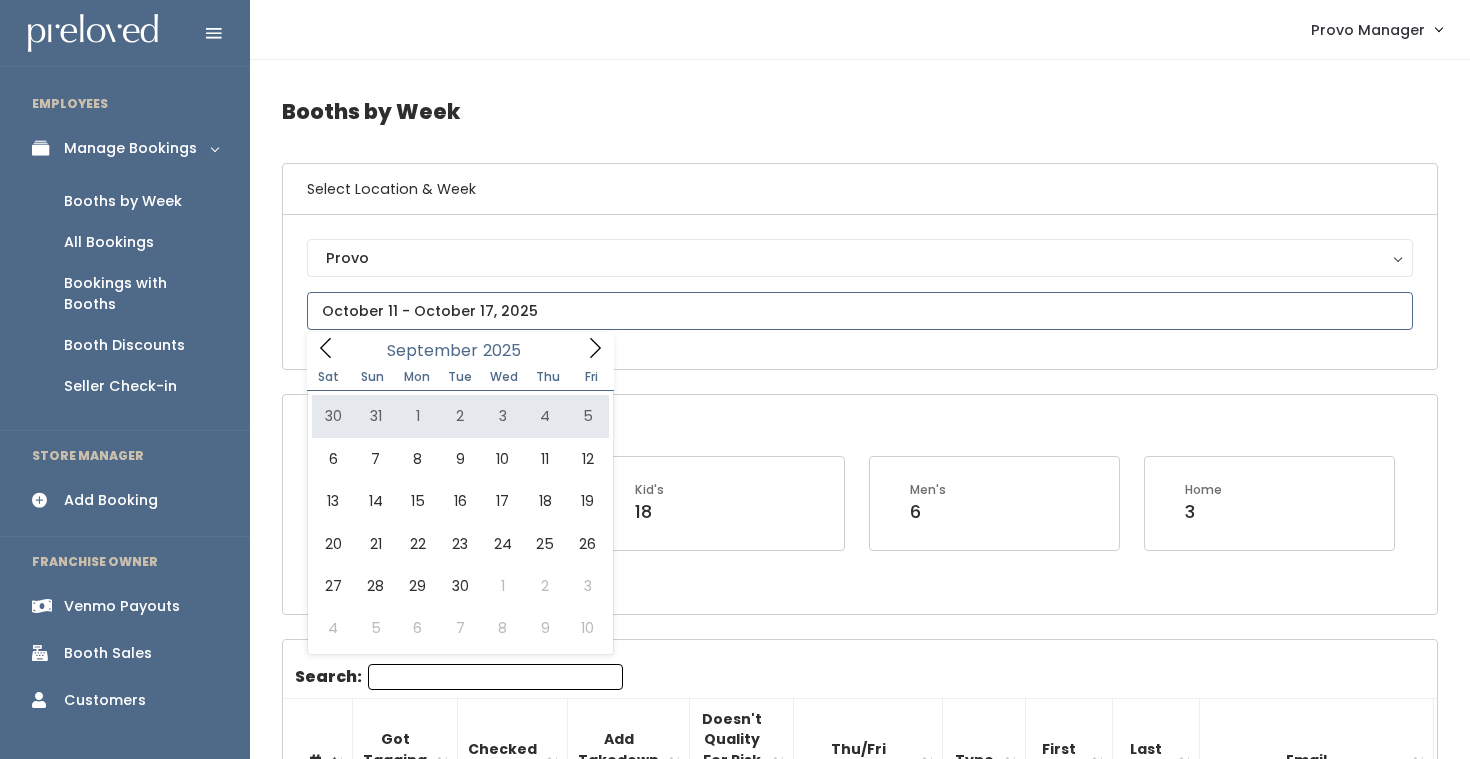 click 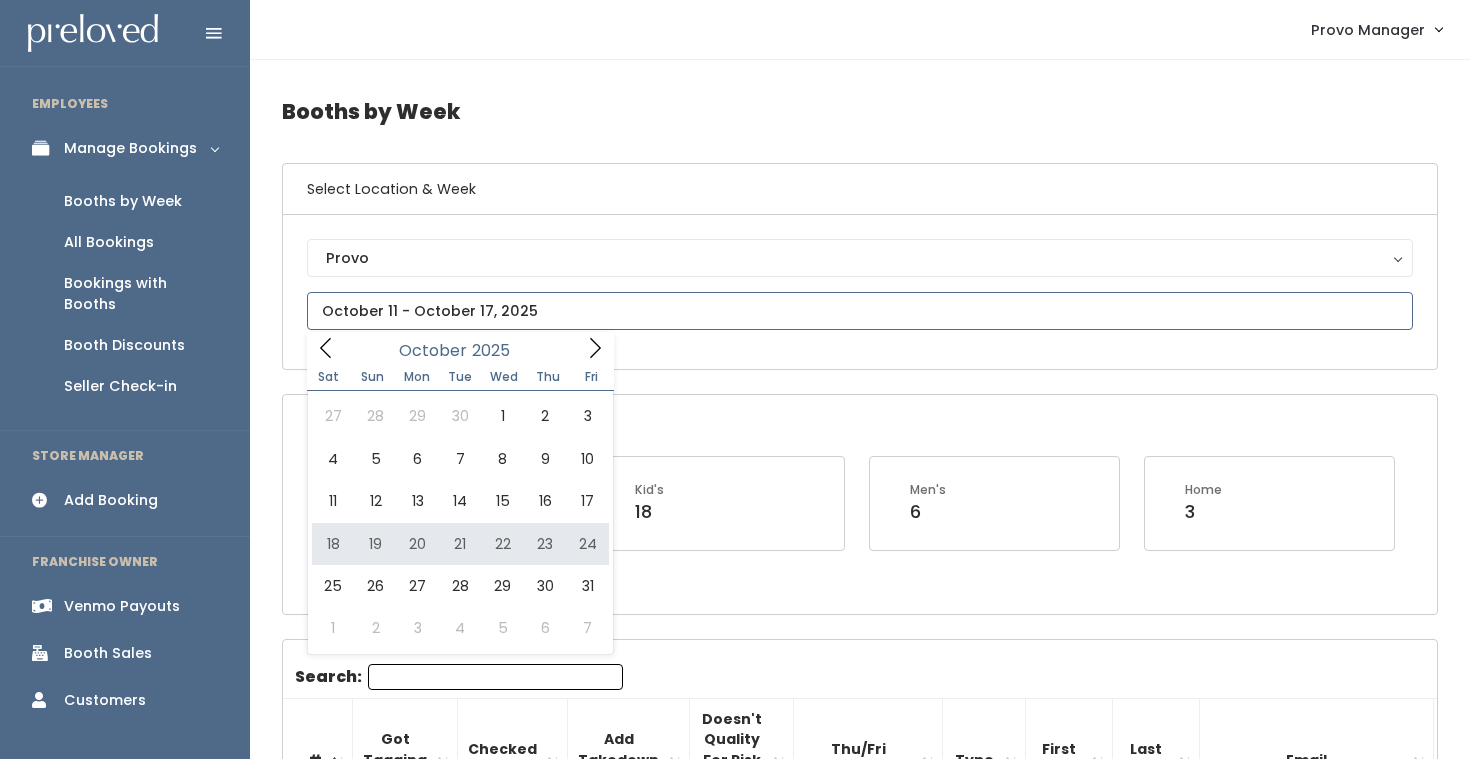 type on "October 18 to October 24" 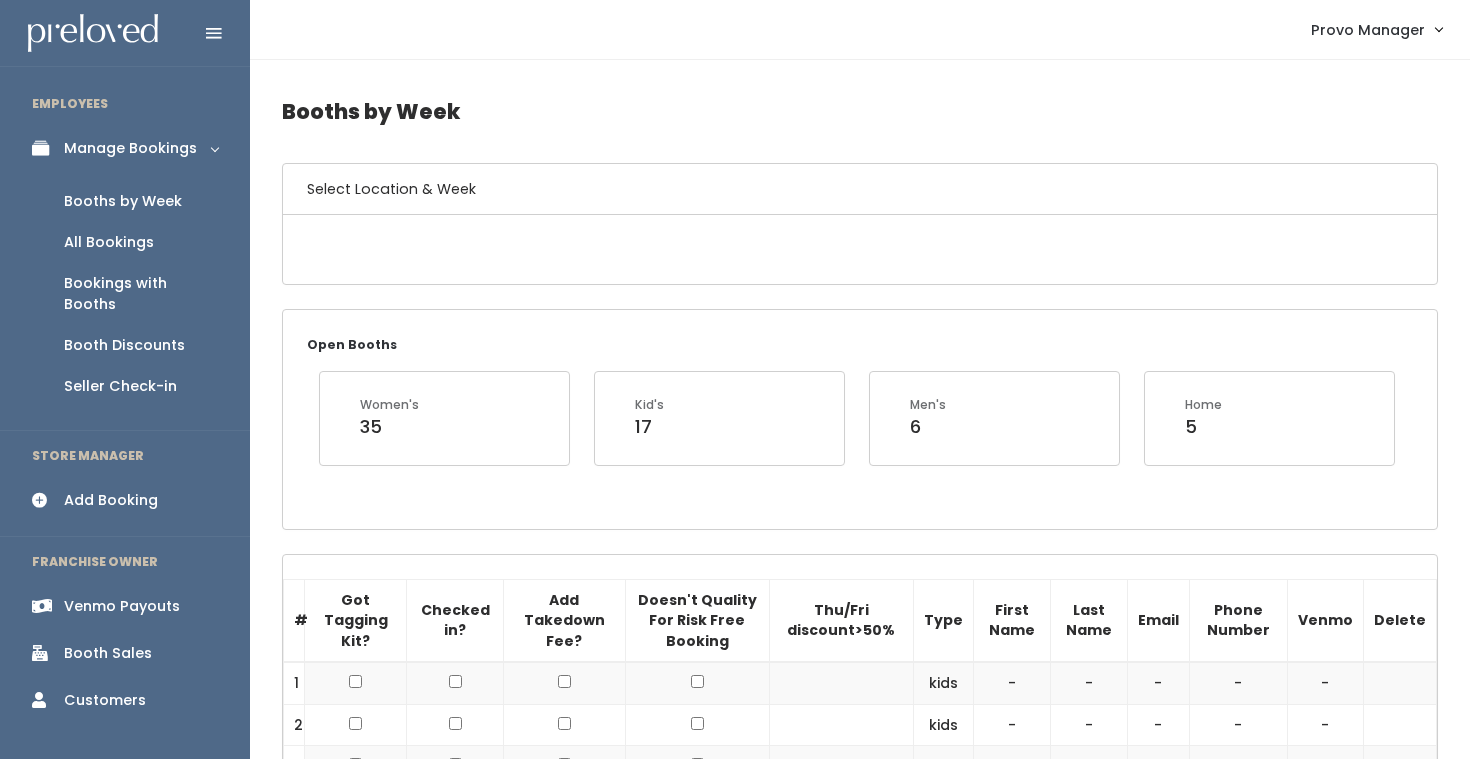 scroll, scrollTop: 0, scrollLeft: 0, axis: both 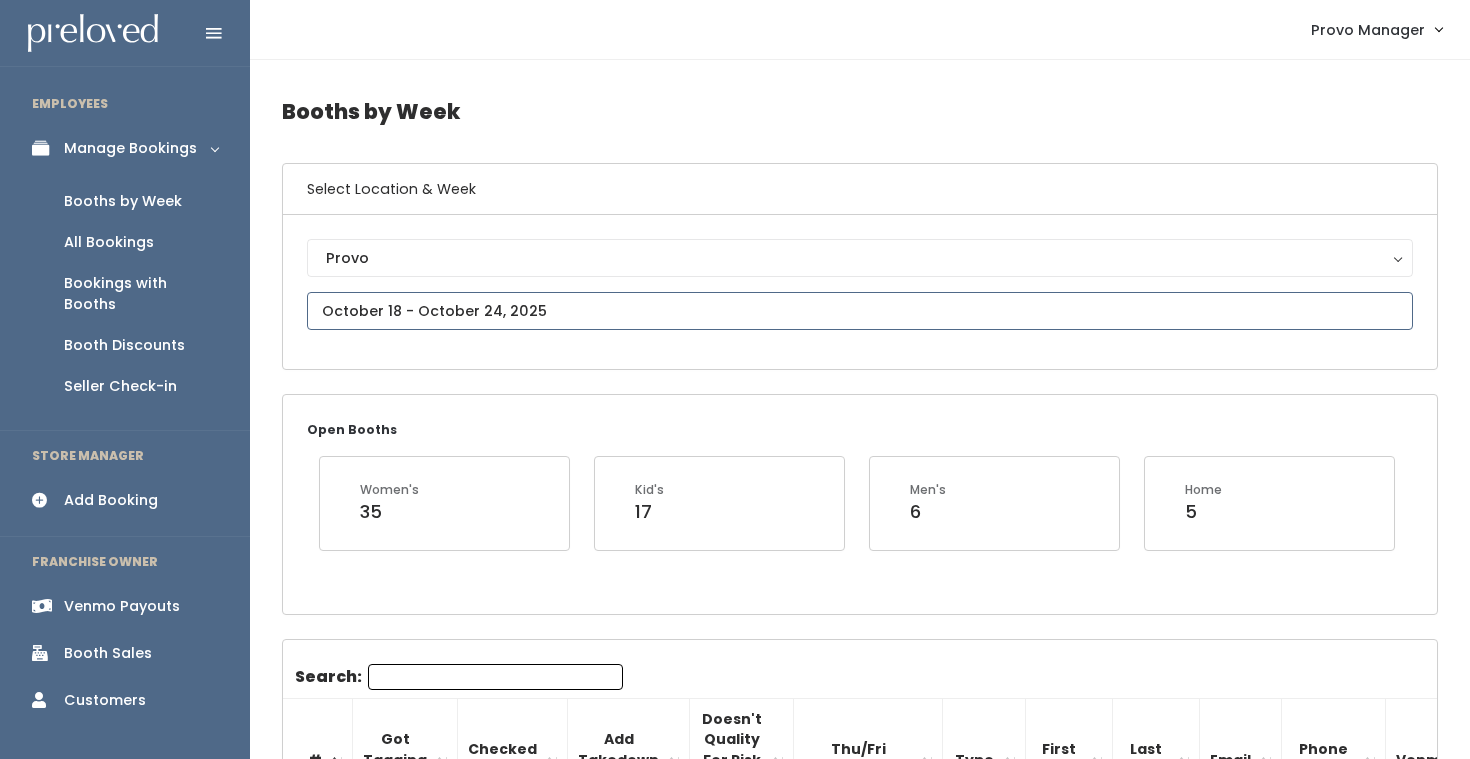 click at bounding box center (860, 311) 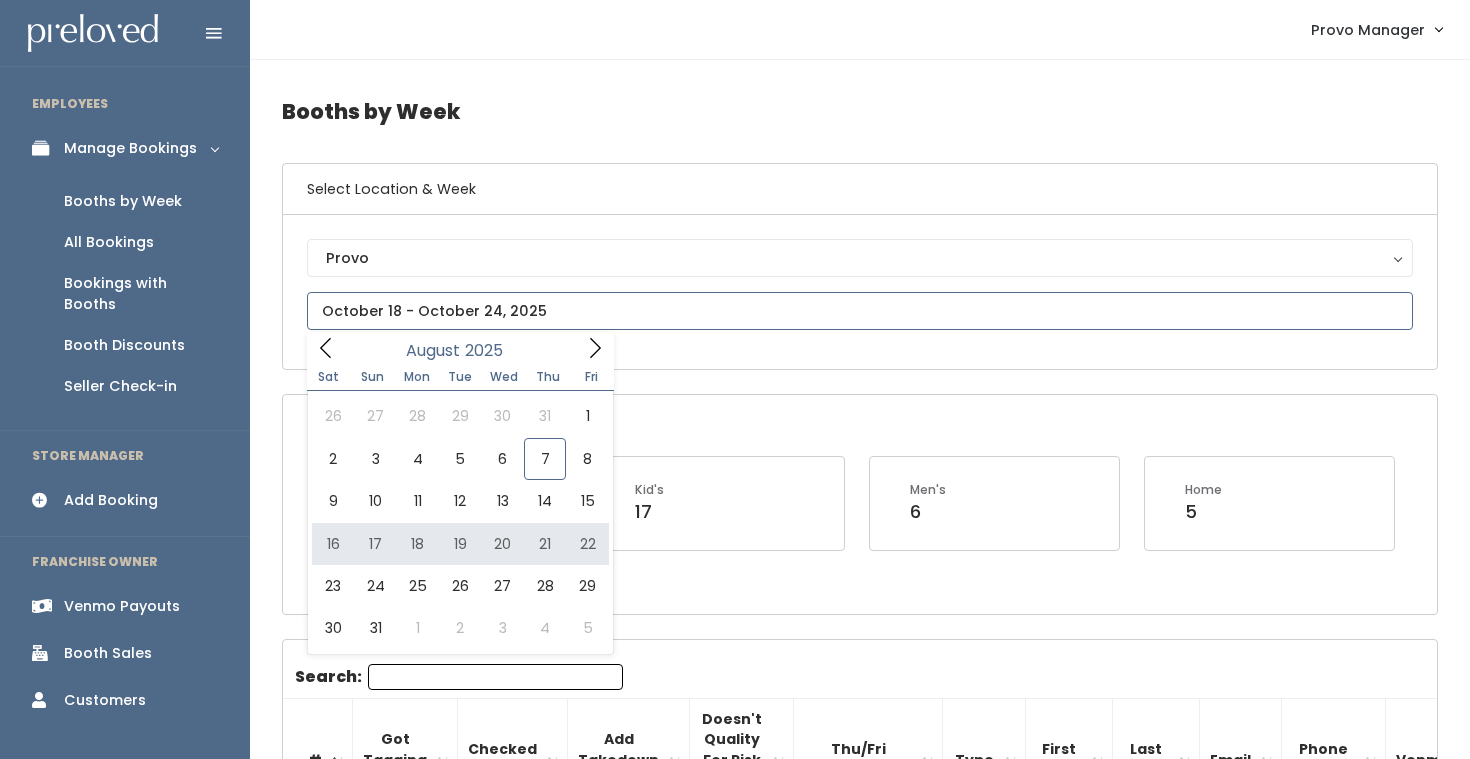 type on "[MONTH] [NUMBER] to [MONTH] [NUMBER]" 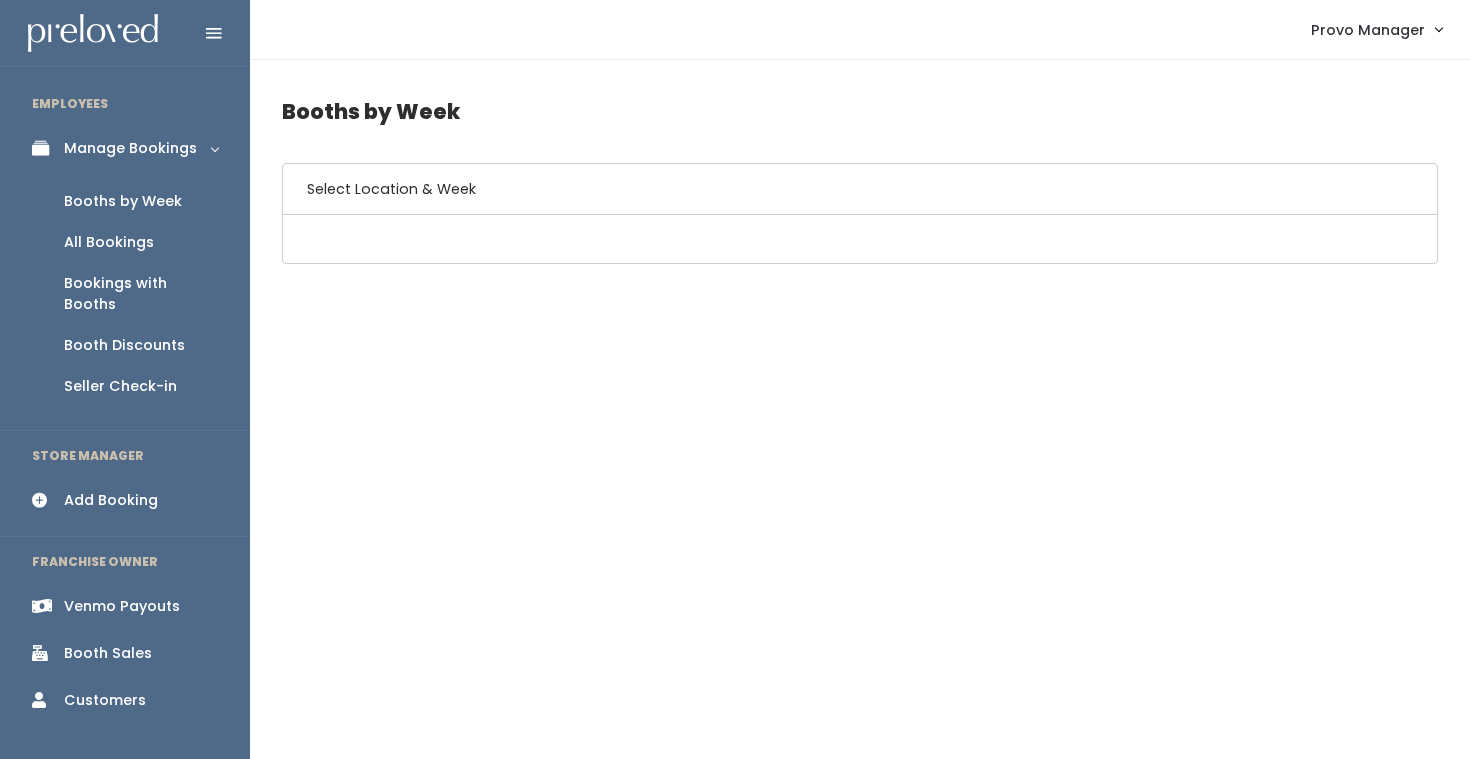 scroll, scrollTop: 0, scrollLeft: 0, axis: both 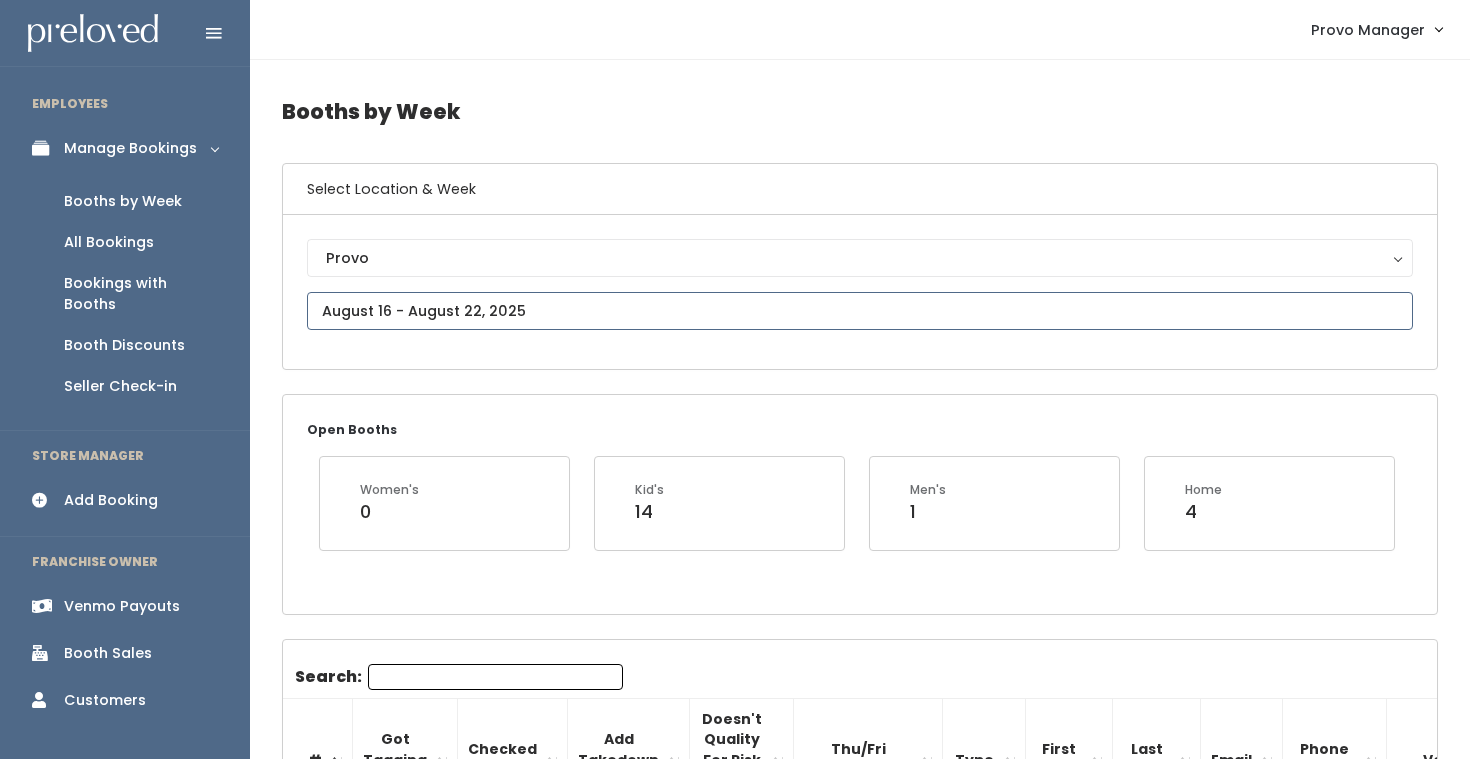 click at bounding box center (860, 311) 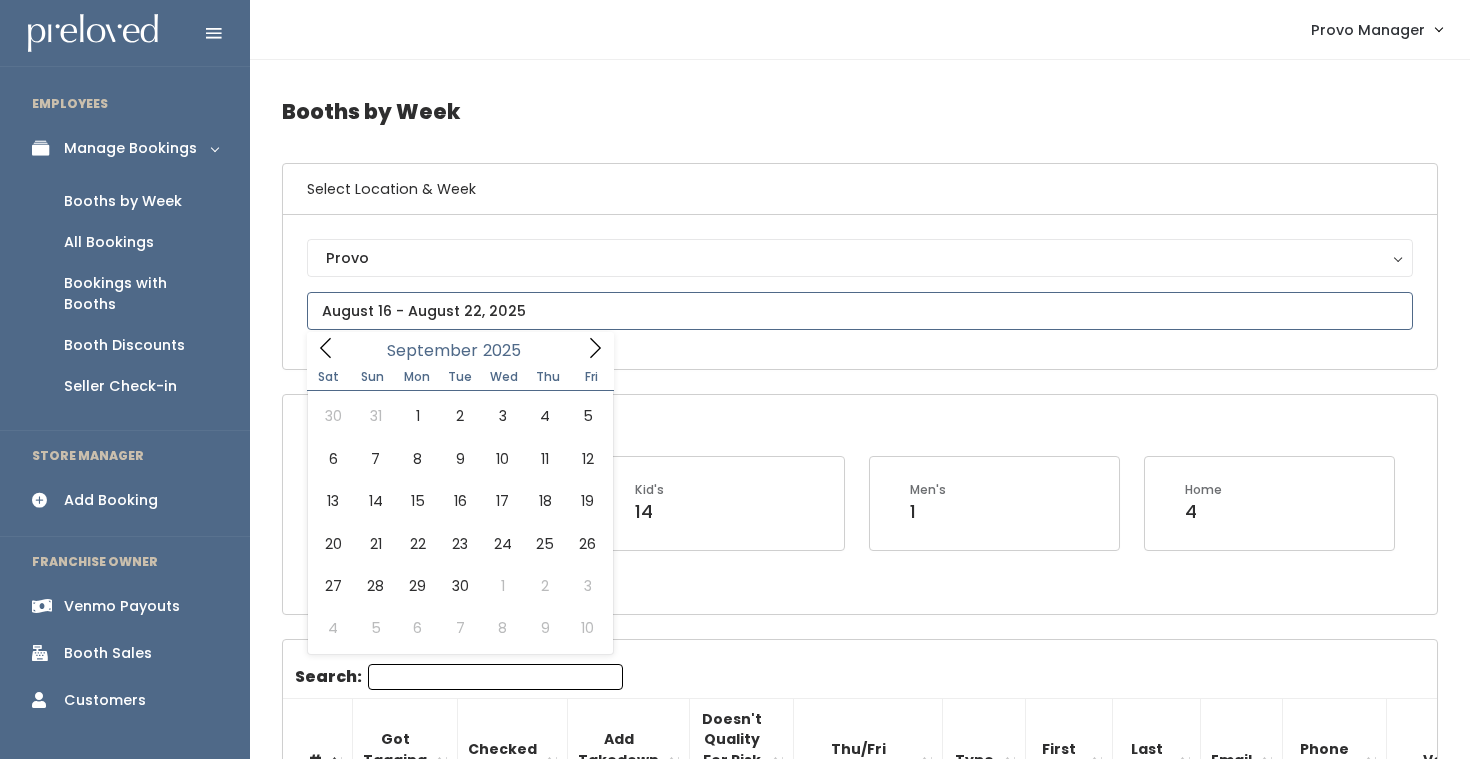click 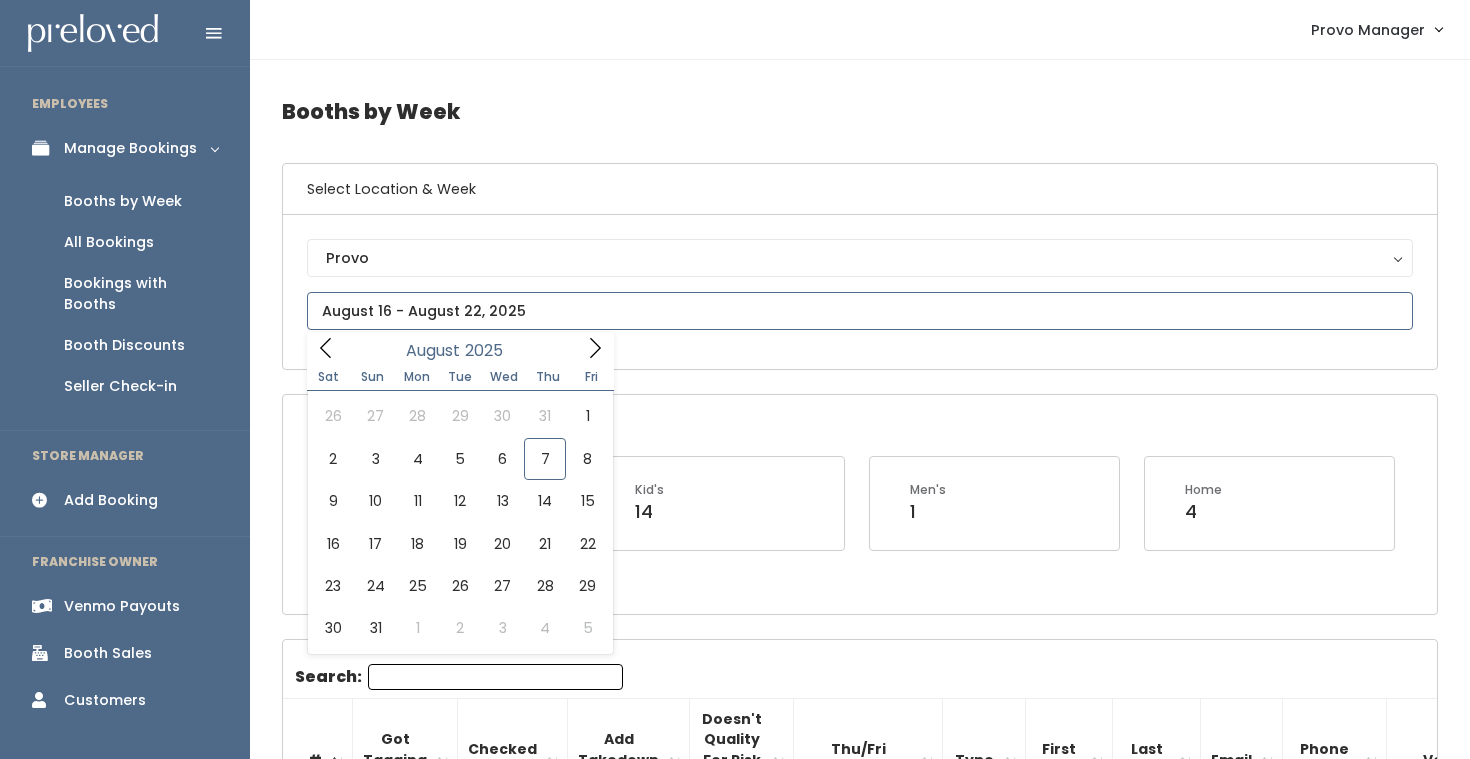 click at bounding box center (326, 347) 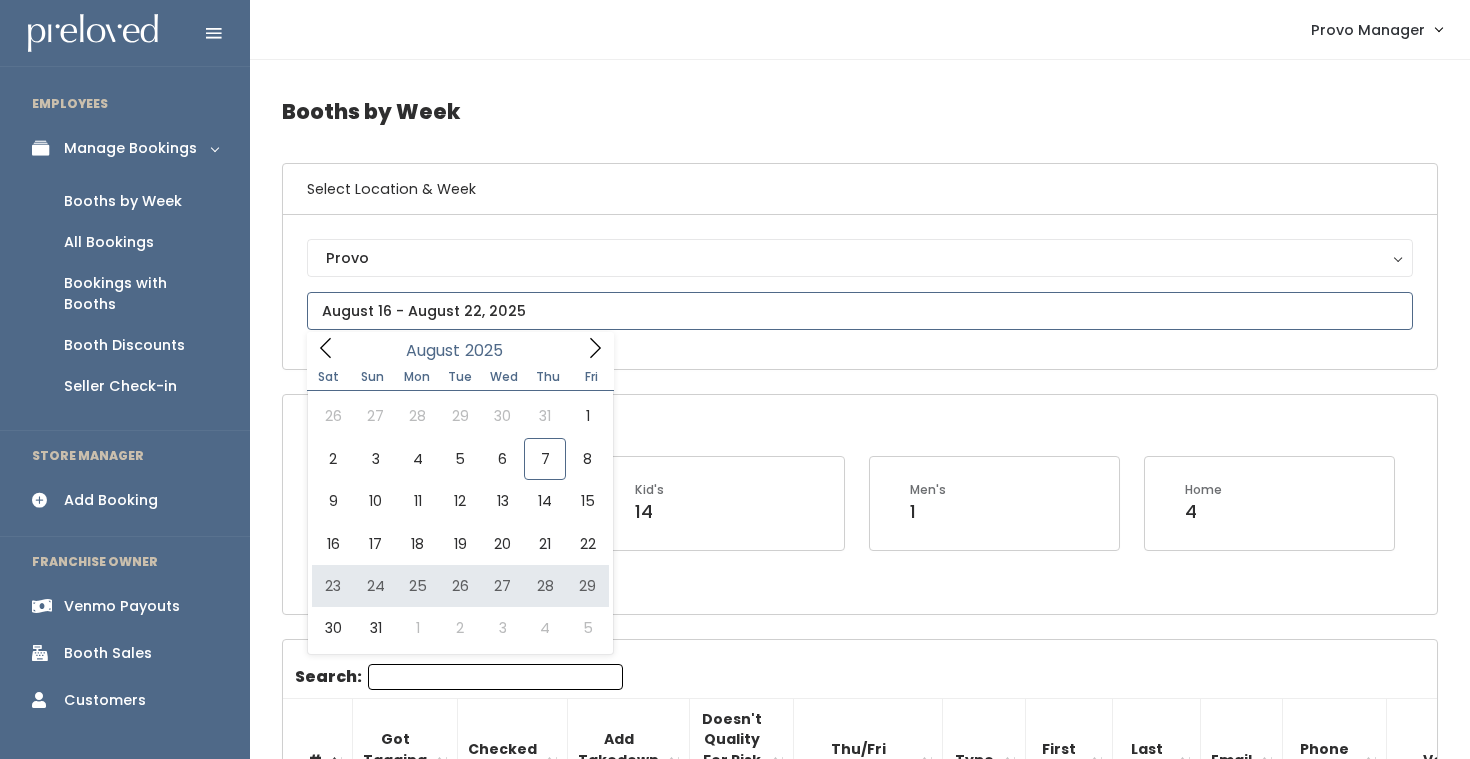 type on "August 23 to August 29" 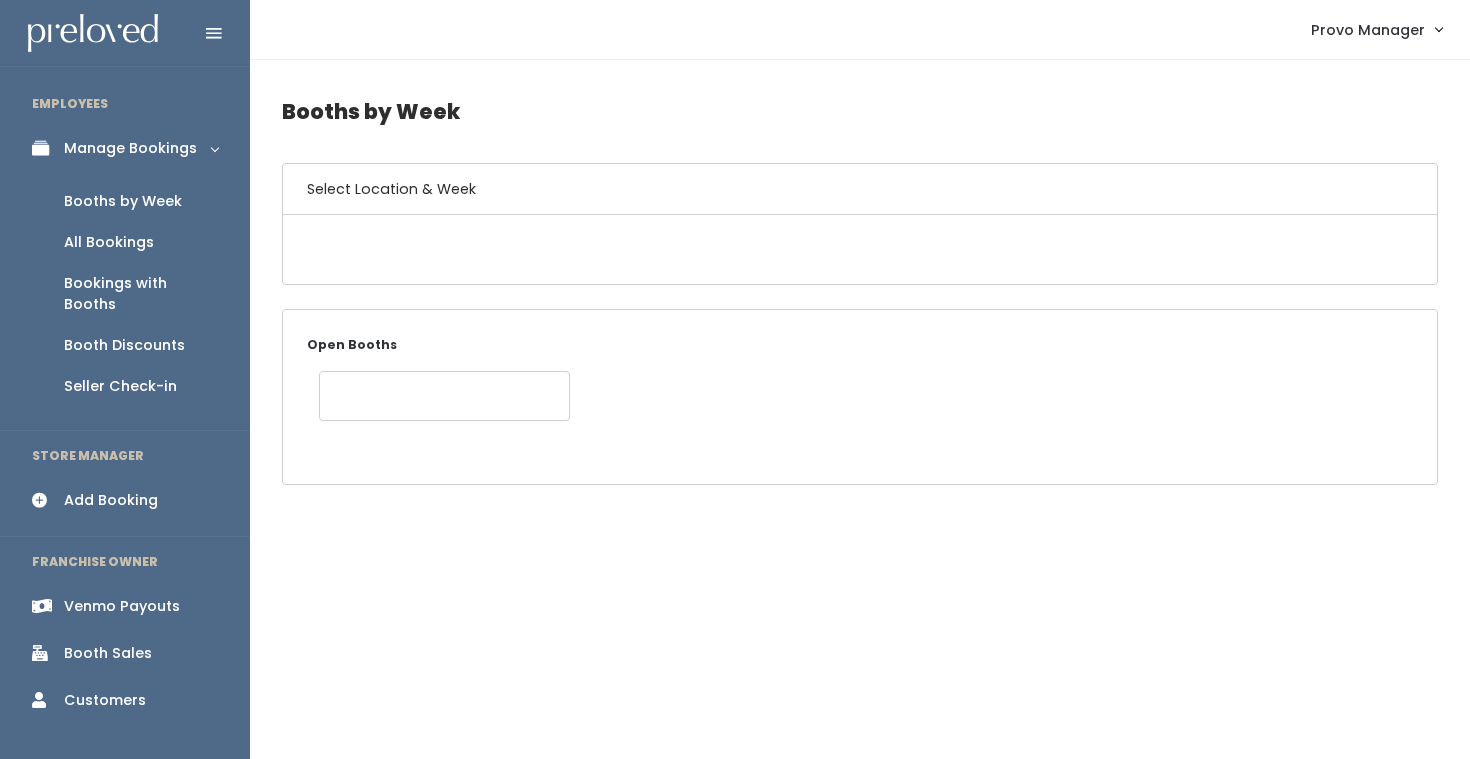 scroll, scrollTop: 0, scrollLeft: 0, axis: both 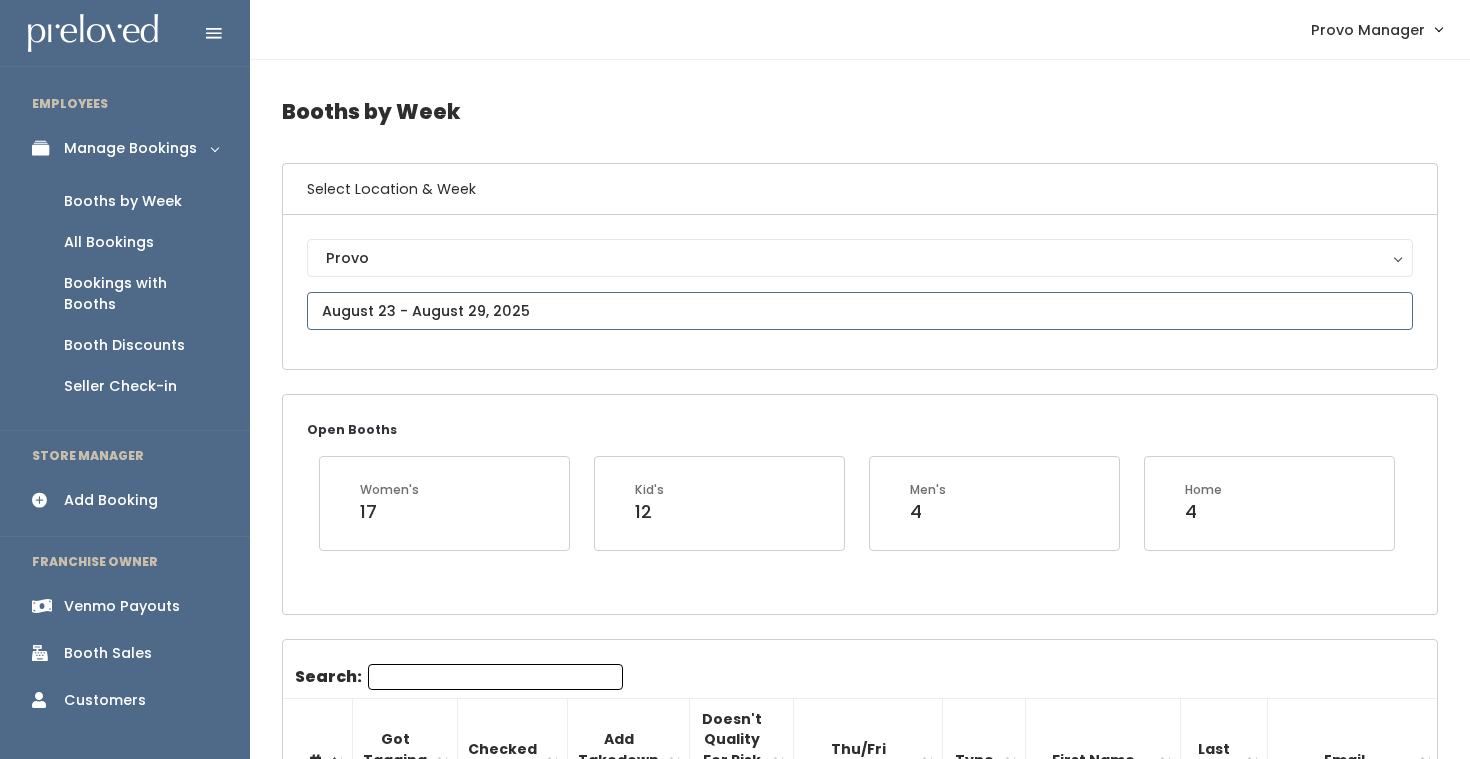 click at bounding box center [860, 311] 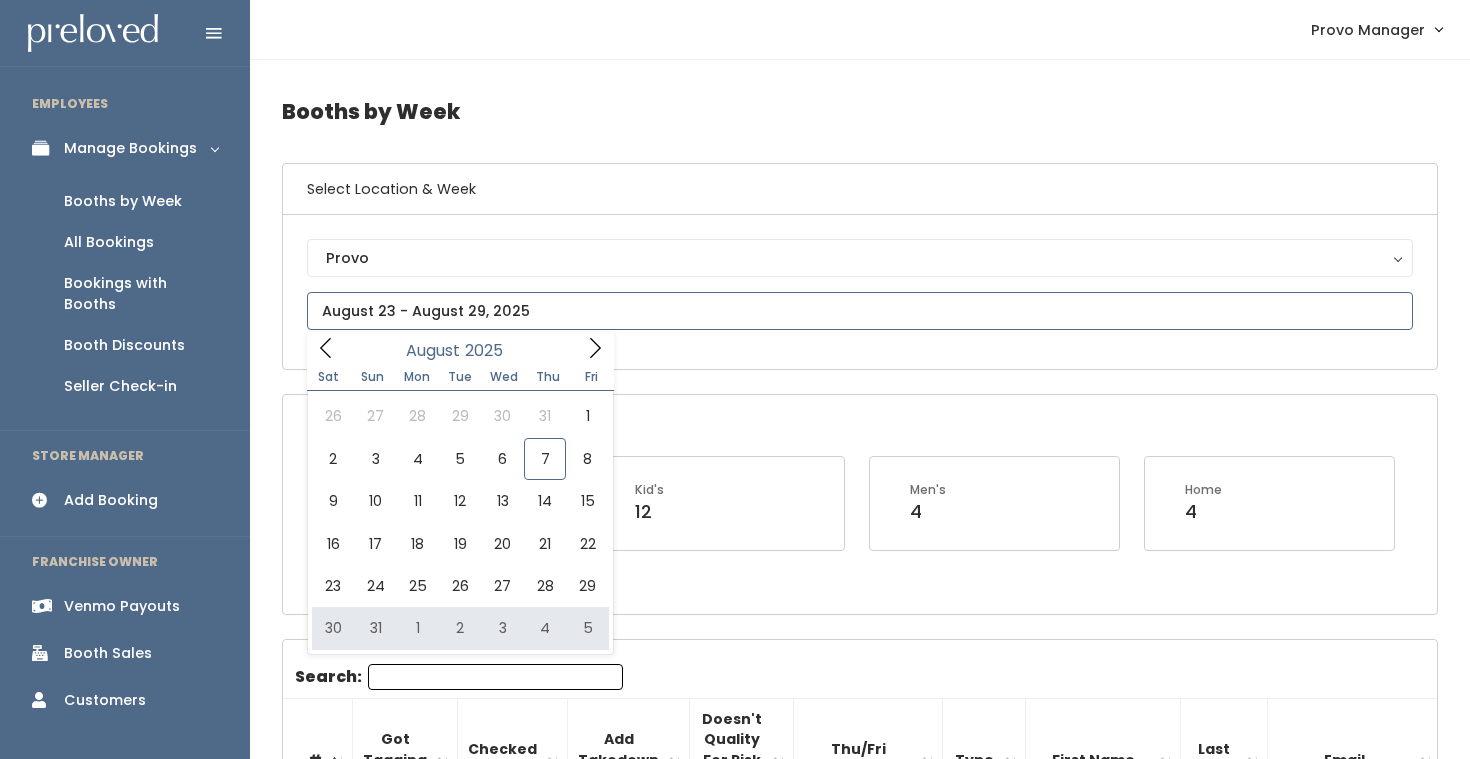 type on "[MONTH] [DAY] to [MONTH] [DAY]" 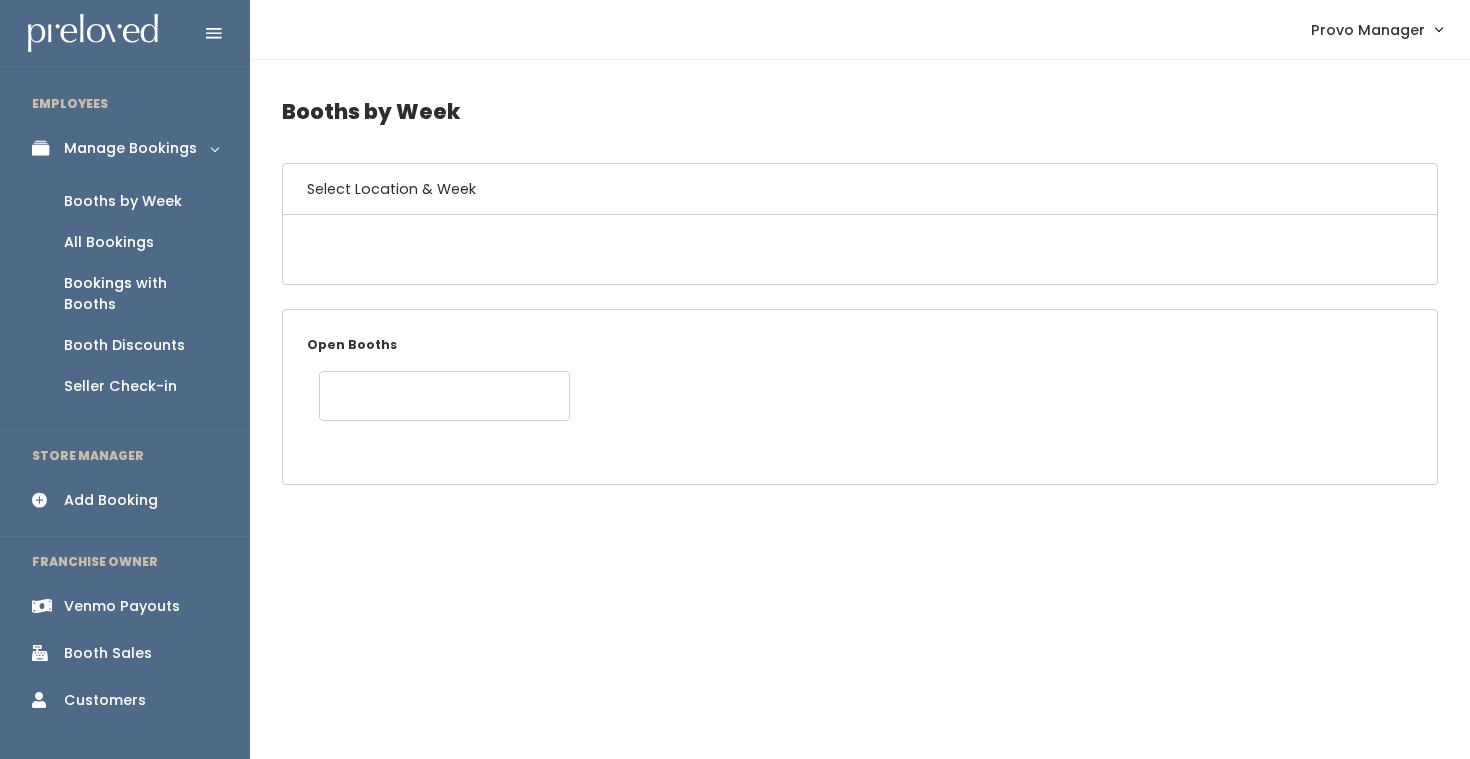 scroll, scrollTop: 0, scrollLeft: 0, axis: both 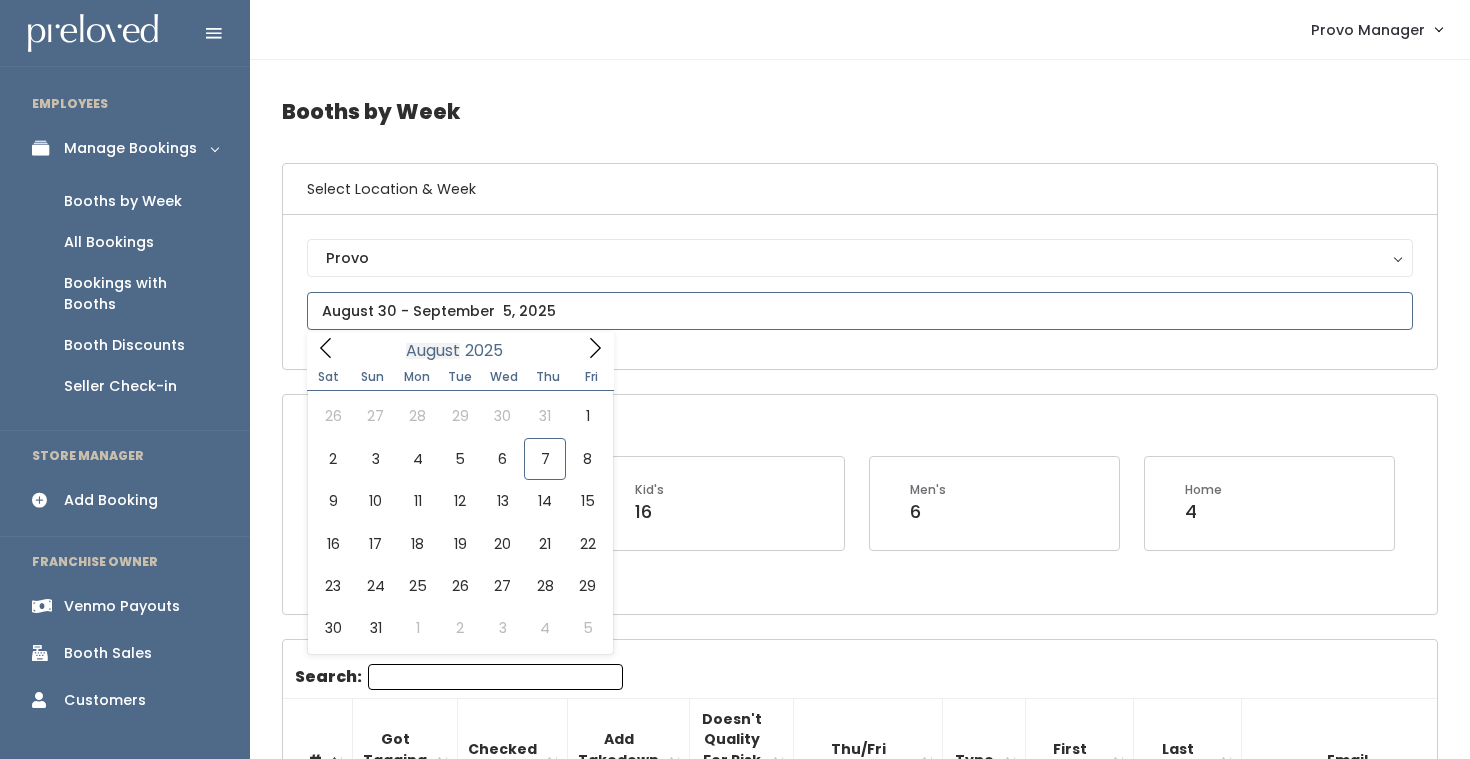 click at bounding box center [860, 311] 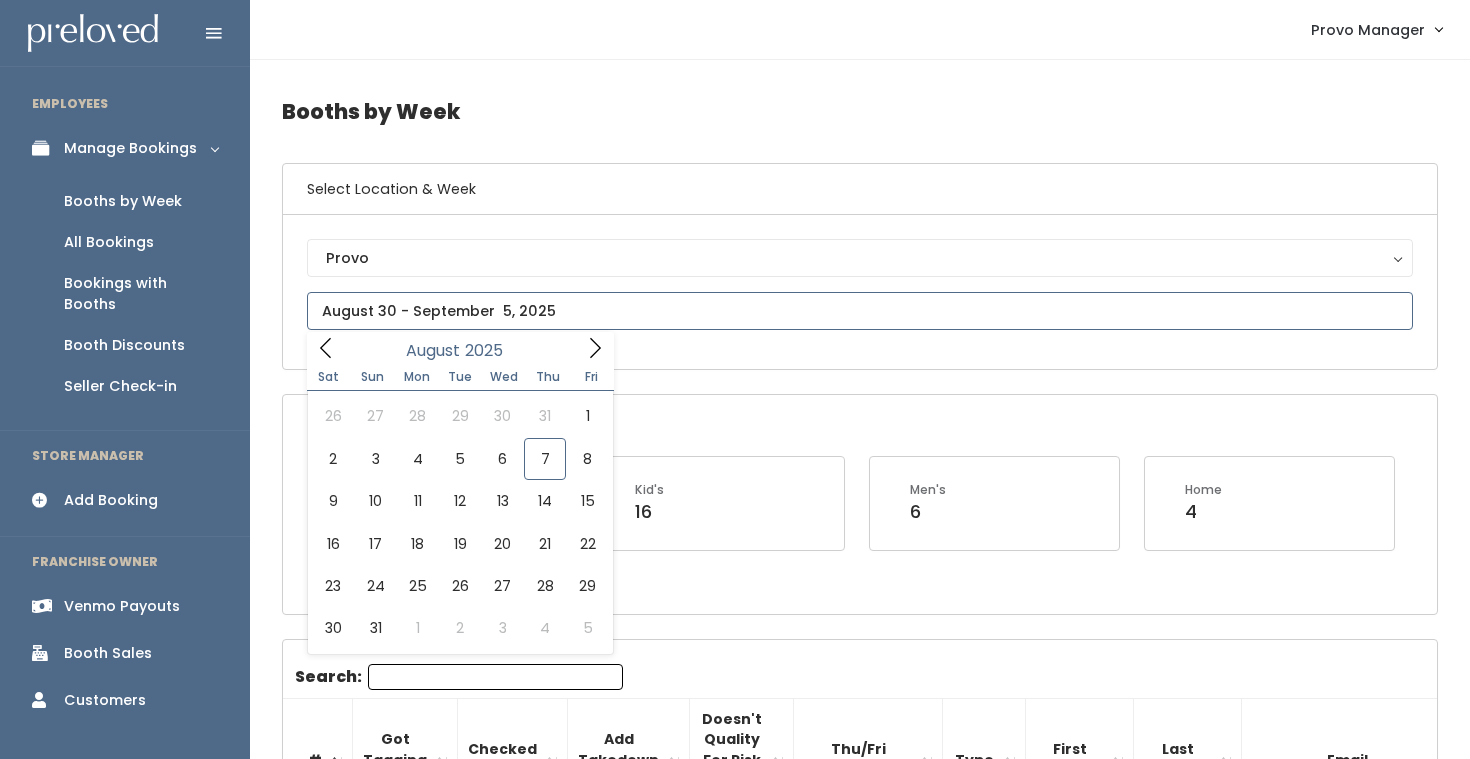 click 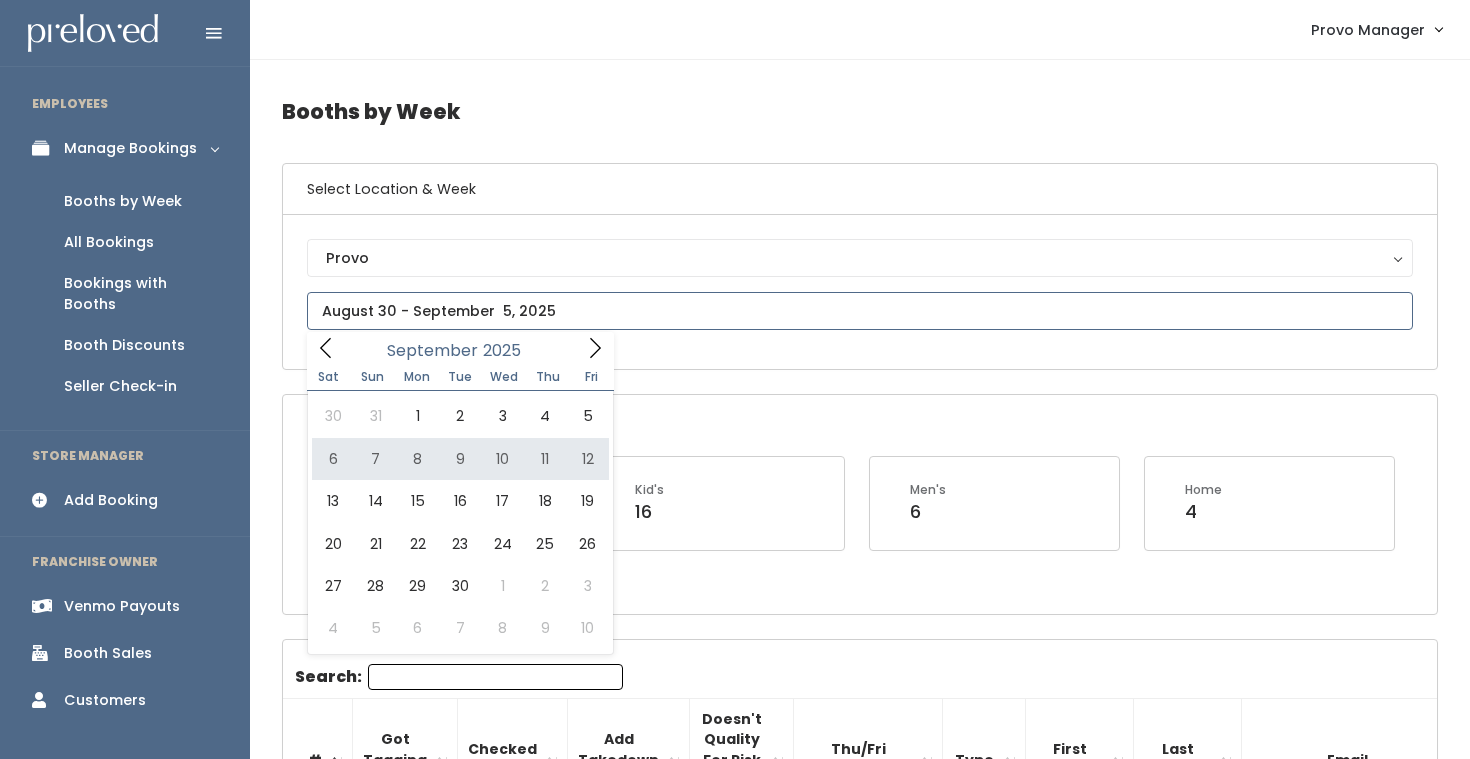 type on "[MONTH] [NUMBER] to [MONTH] [NUMBER]" 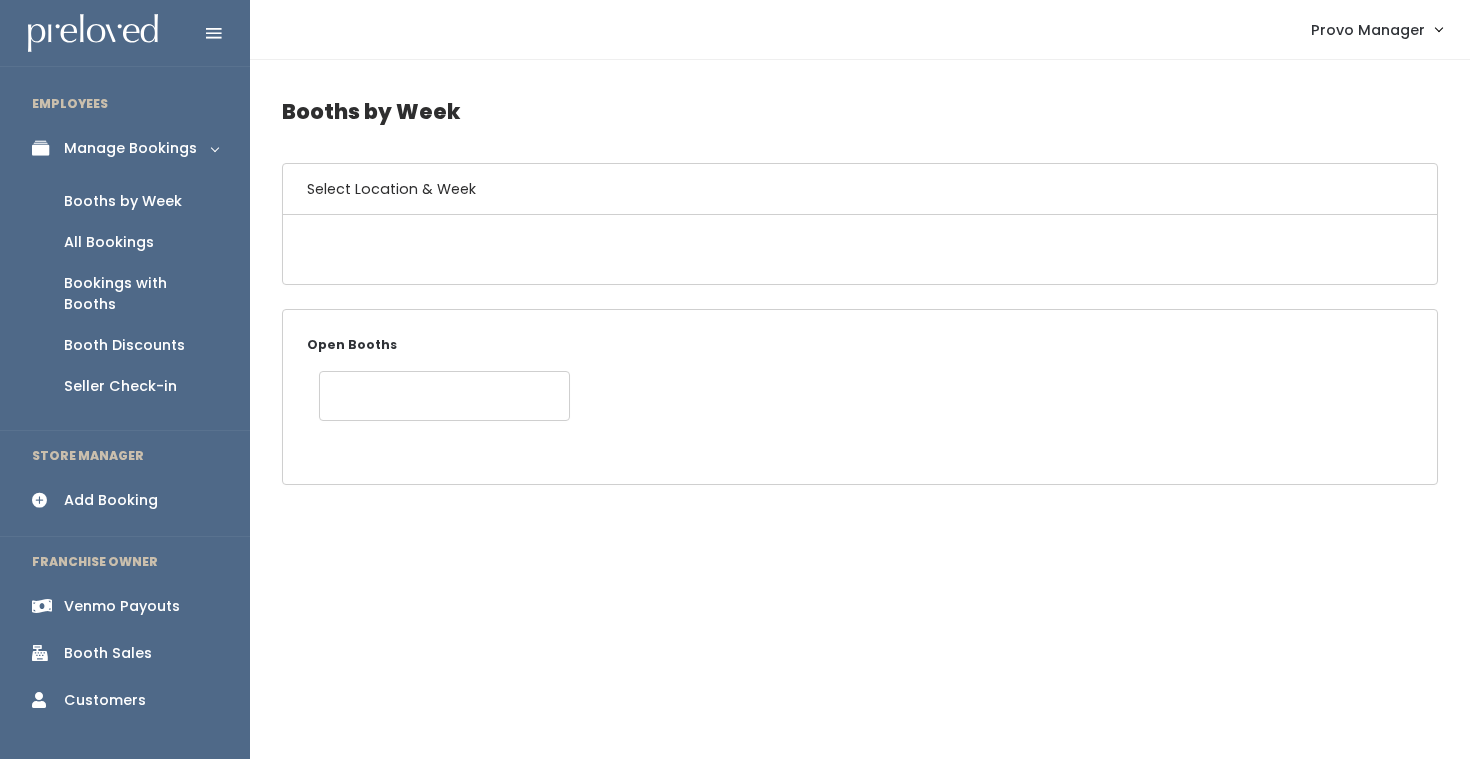 scroll, scrollTop: 0, scrollLeft: 0, axis: both 